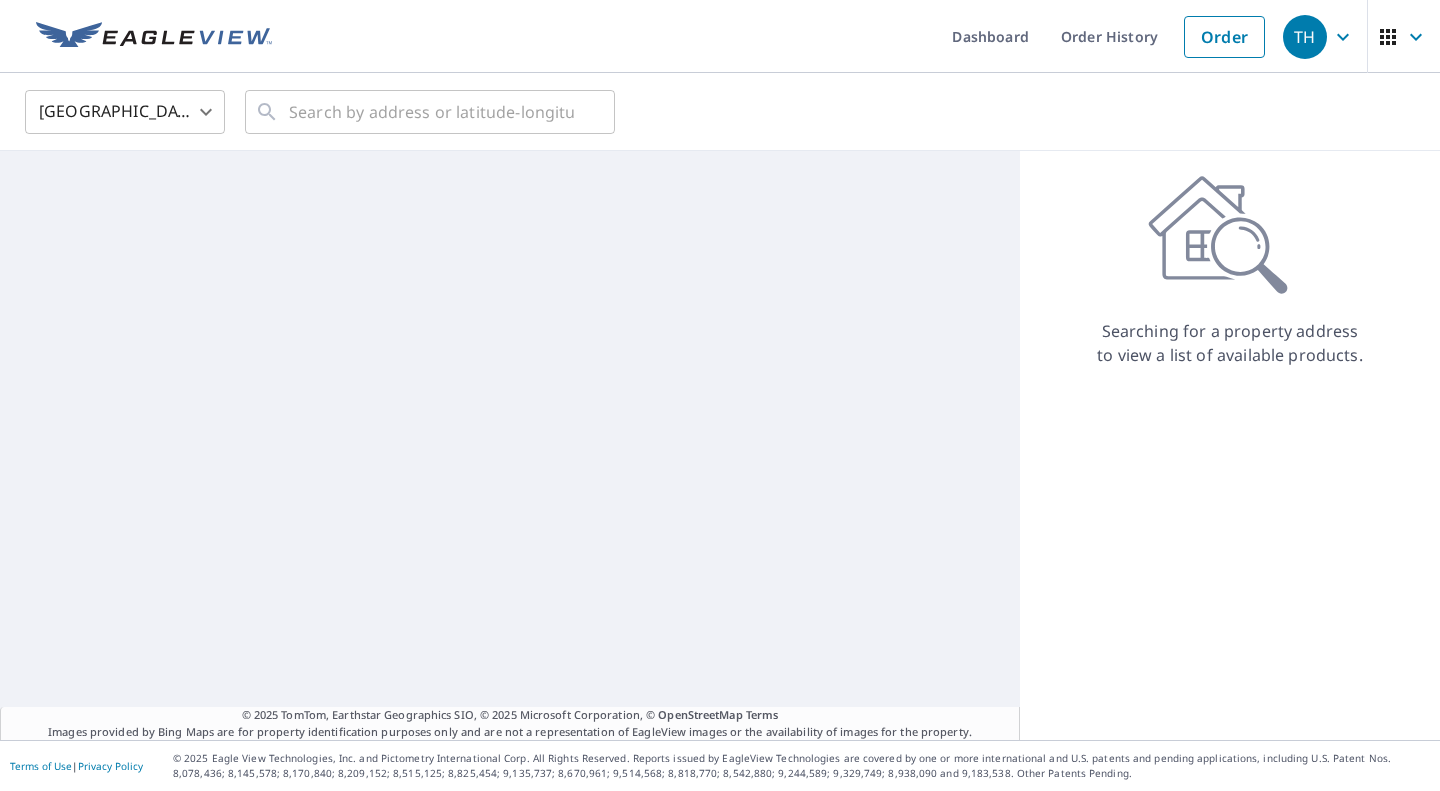 scroll, scrollTop: 0, scrollLeft: 0, axis: both 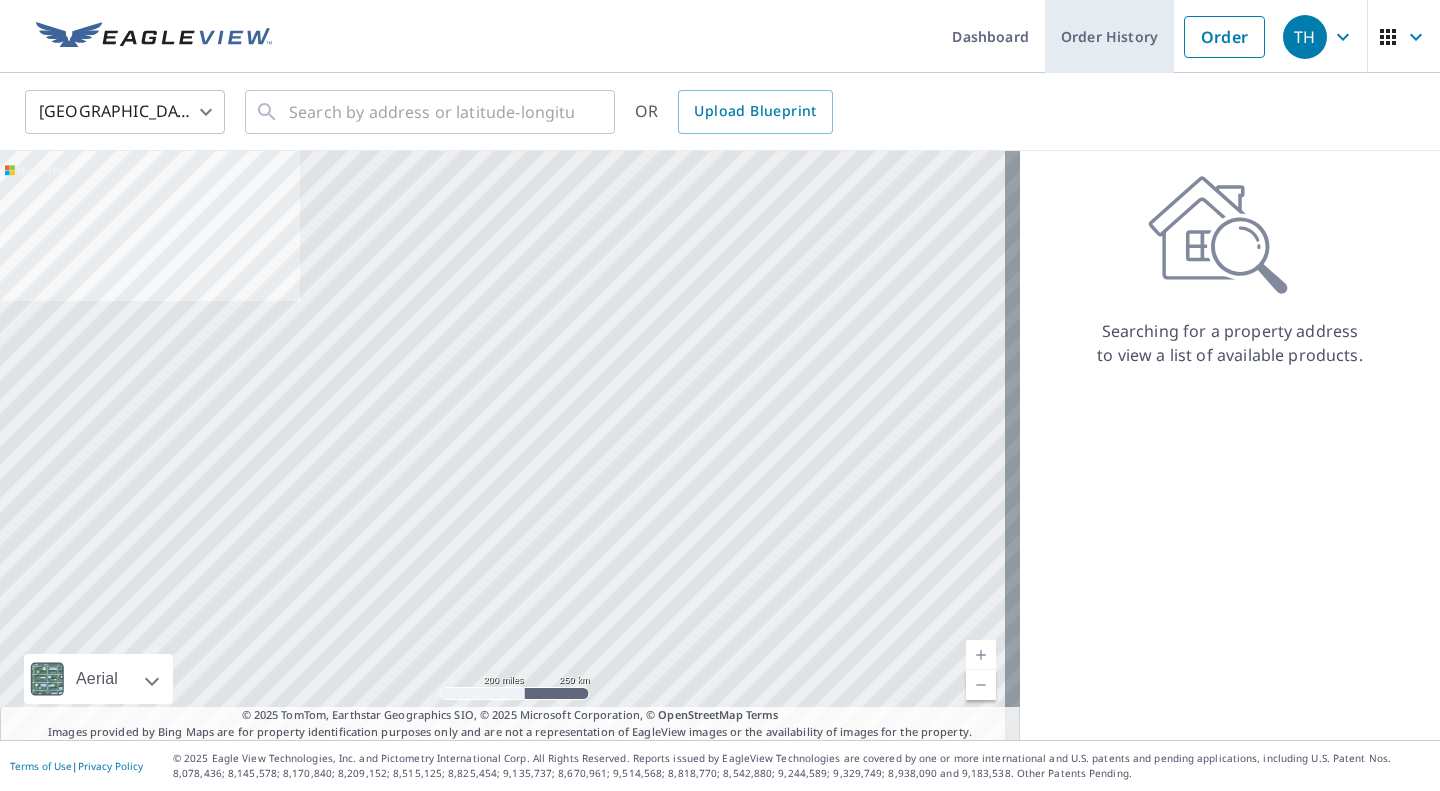click on "Order History" at bounding box center (1109, 36) 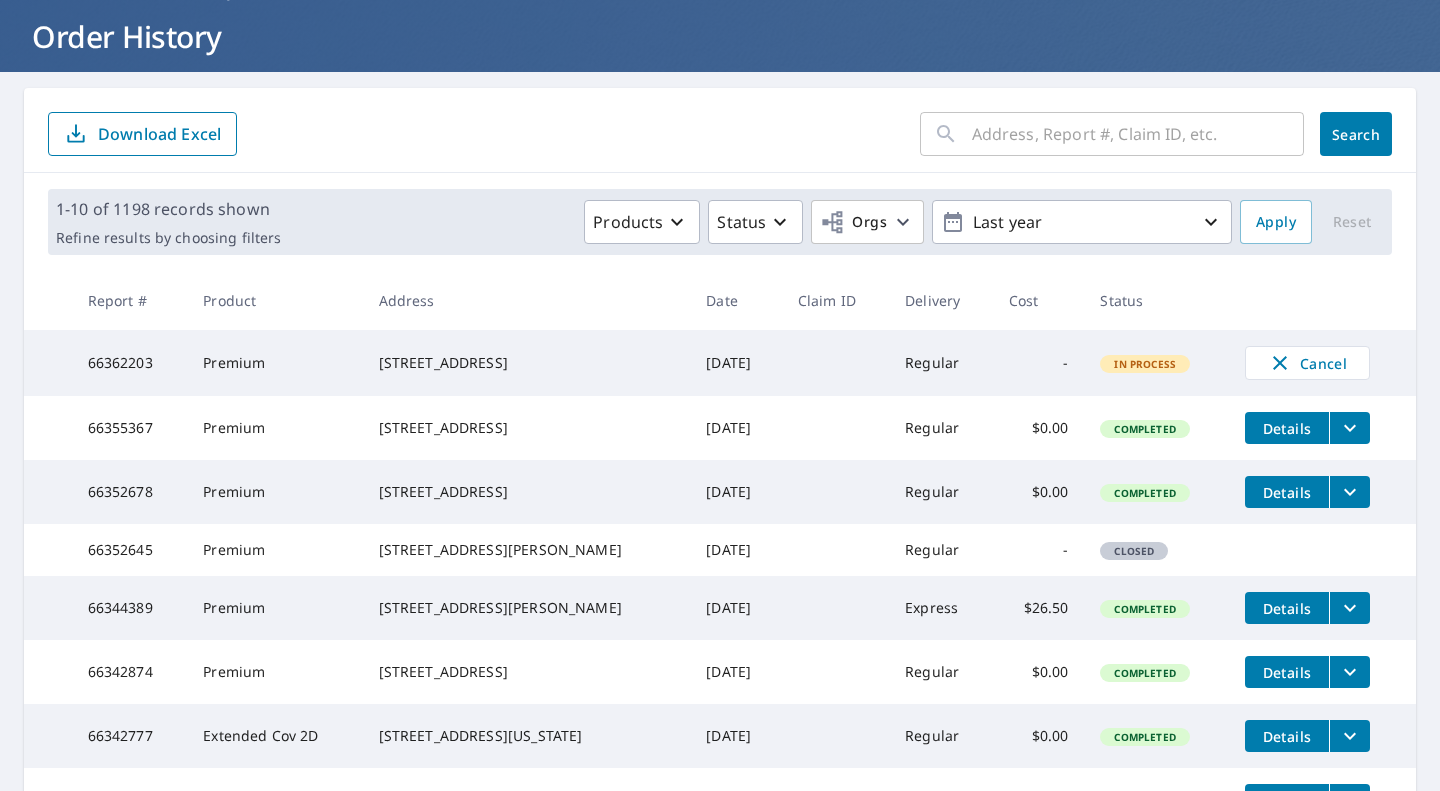 scroll, scrollTop: 0, scrollLeft: 0, axis: both 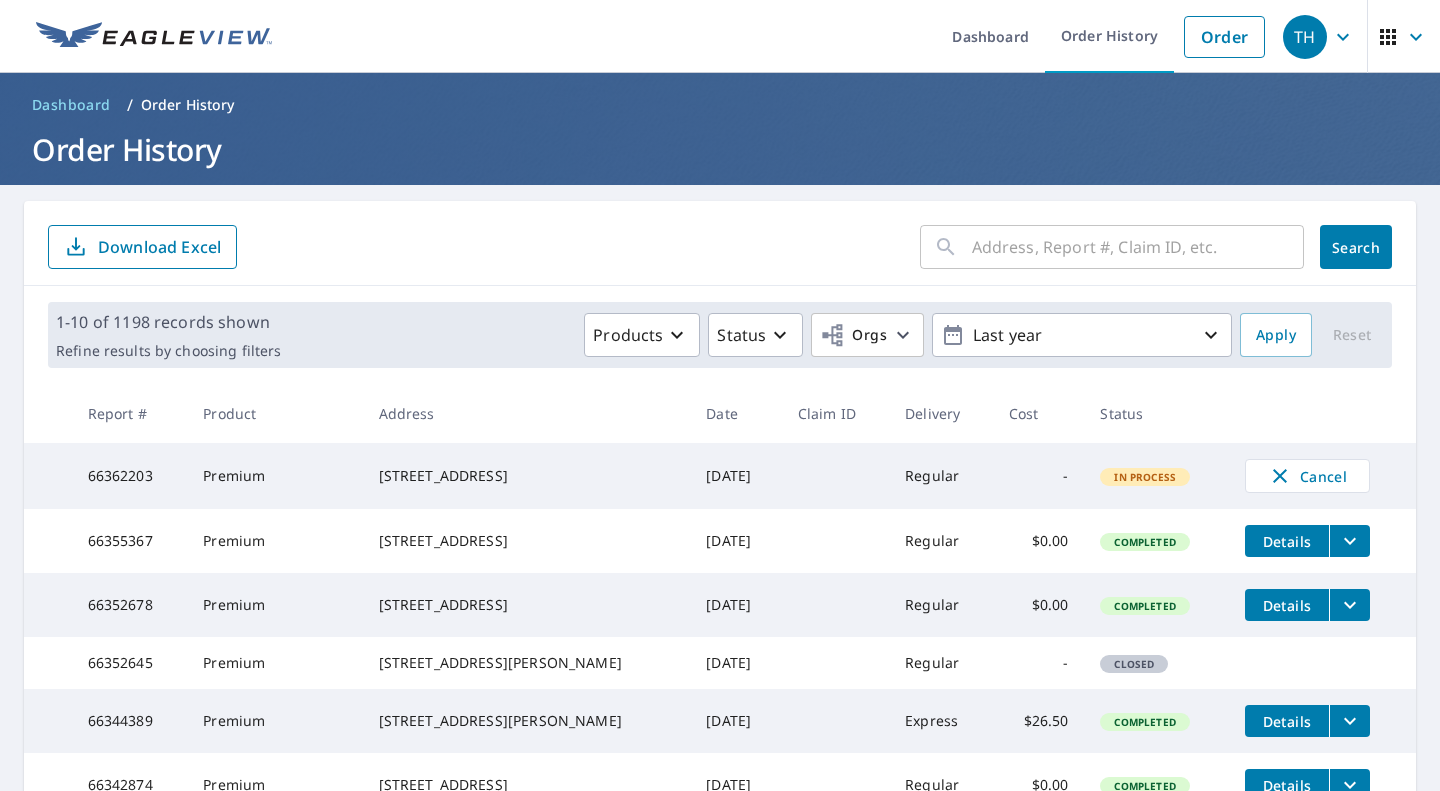 click at bounding box center (1138, 247) 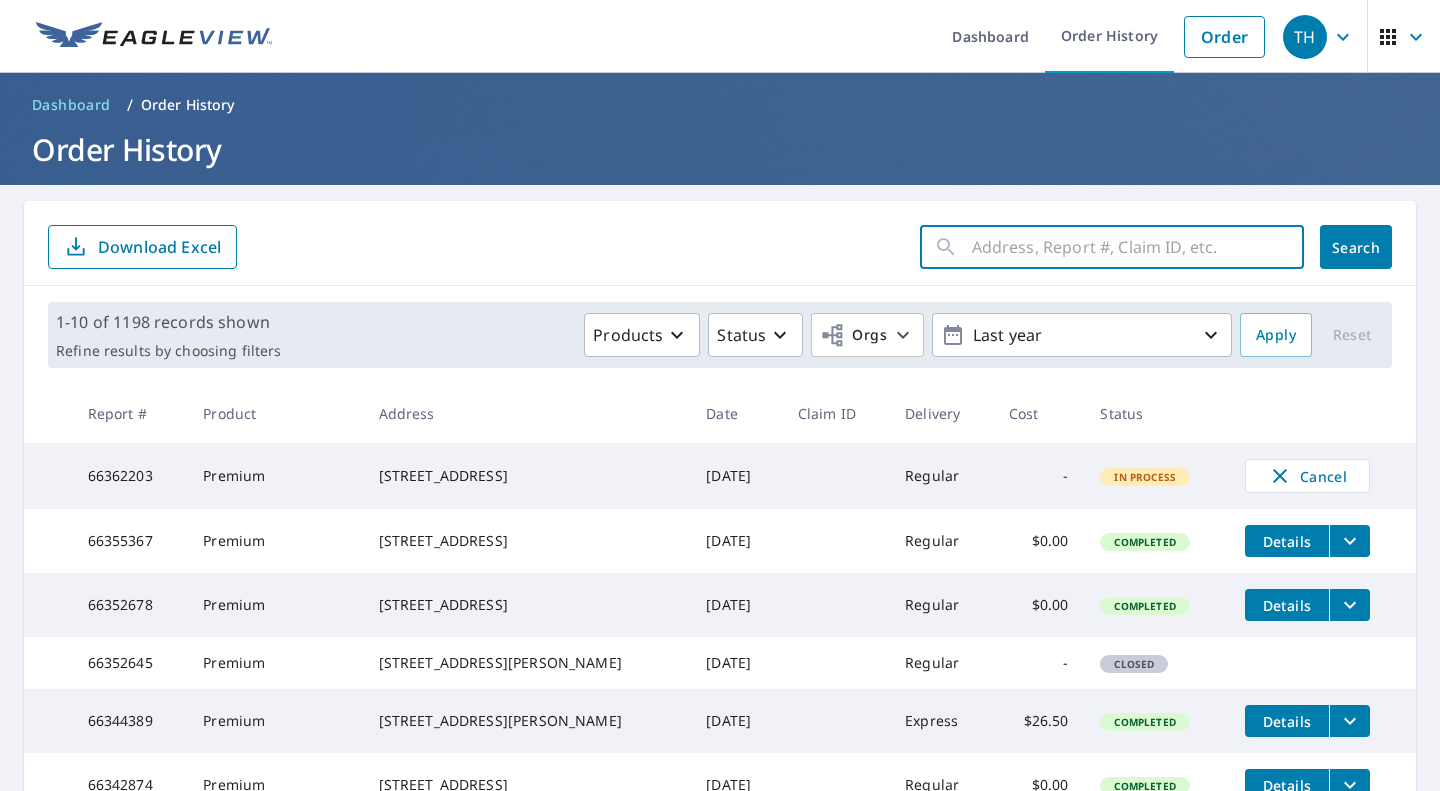 paste on "[STREET_ADDRESS]" 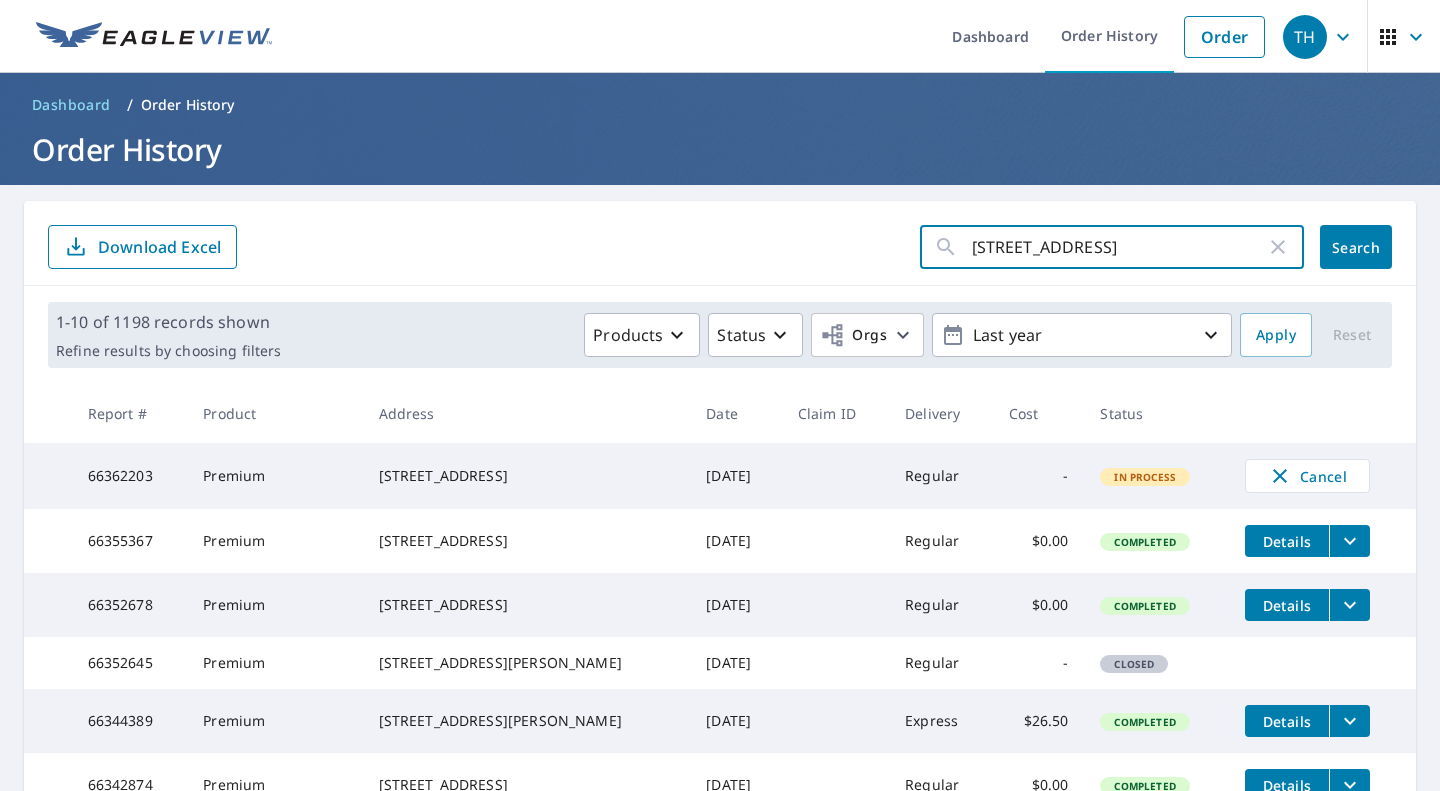 click on "Search" 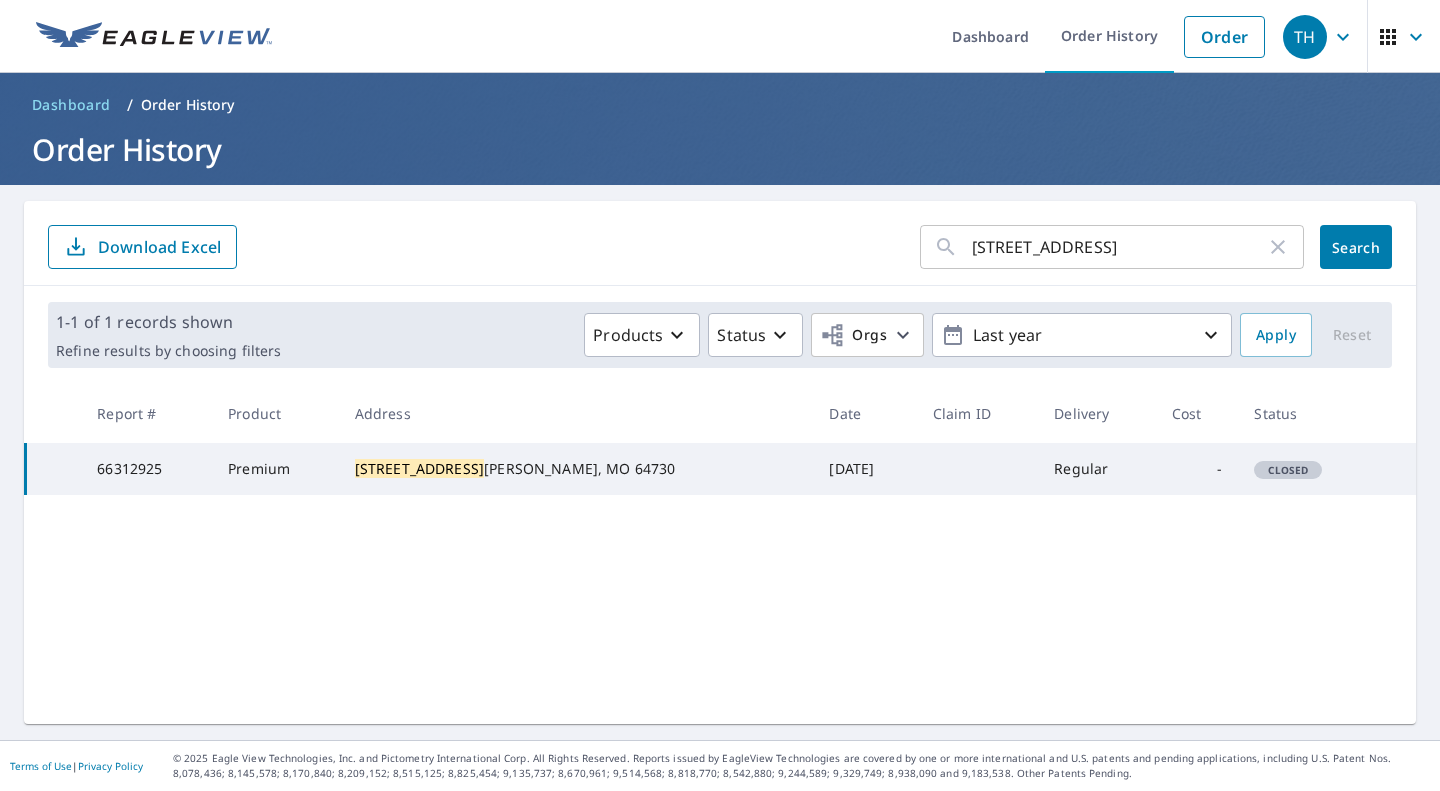 click on "Regular" at bounding box center (1096, 469) 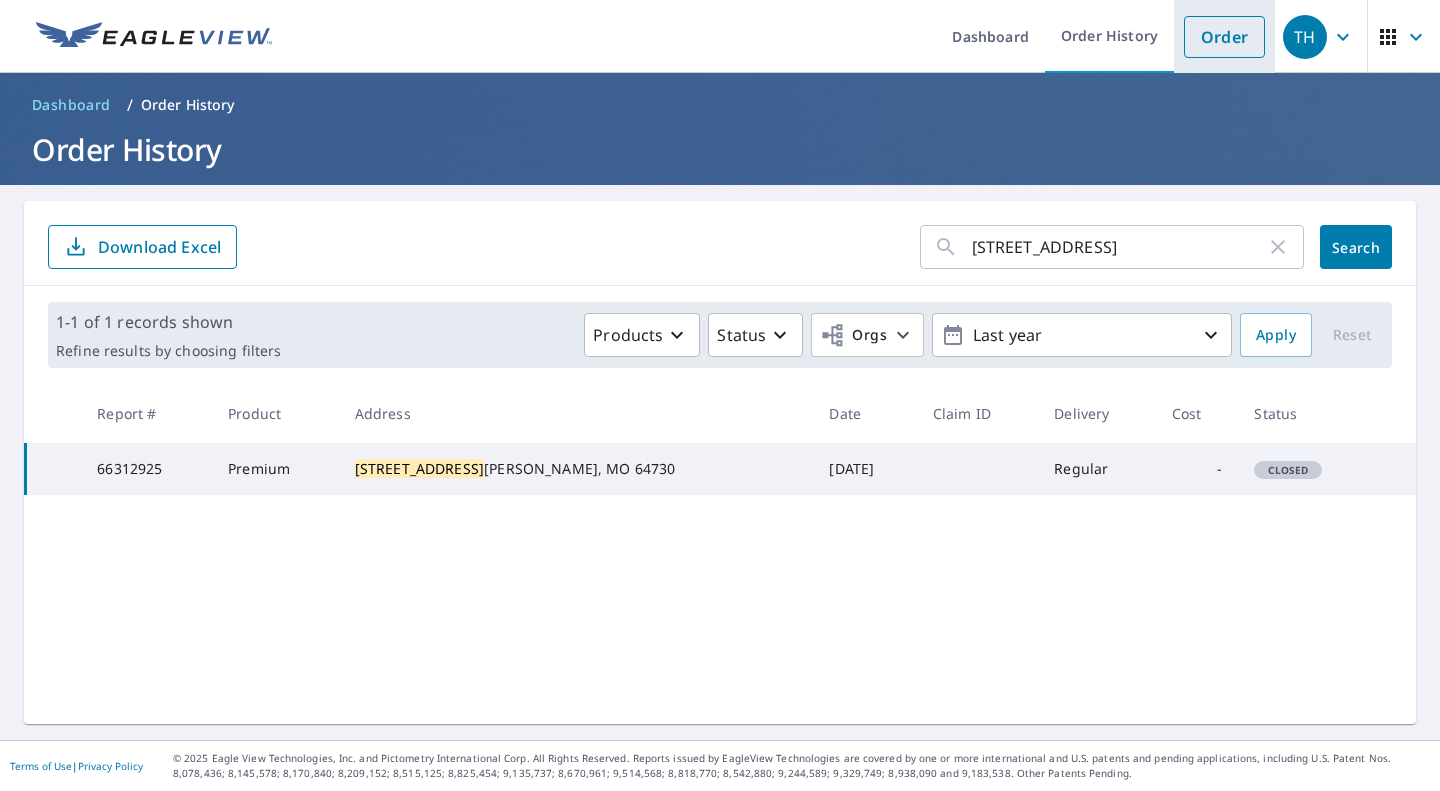 click on "Order" at bounding box center [1224, 37] 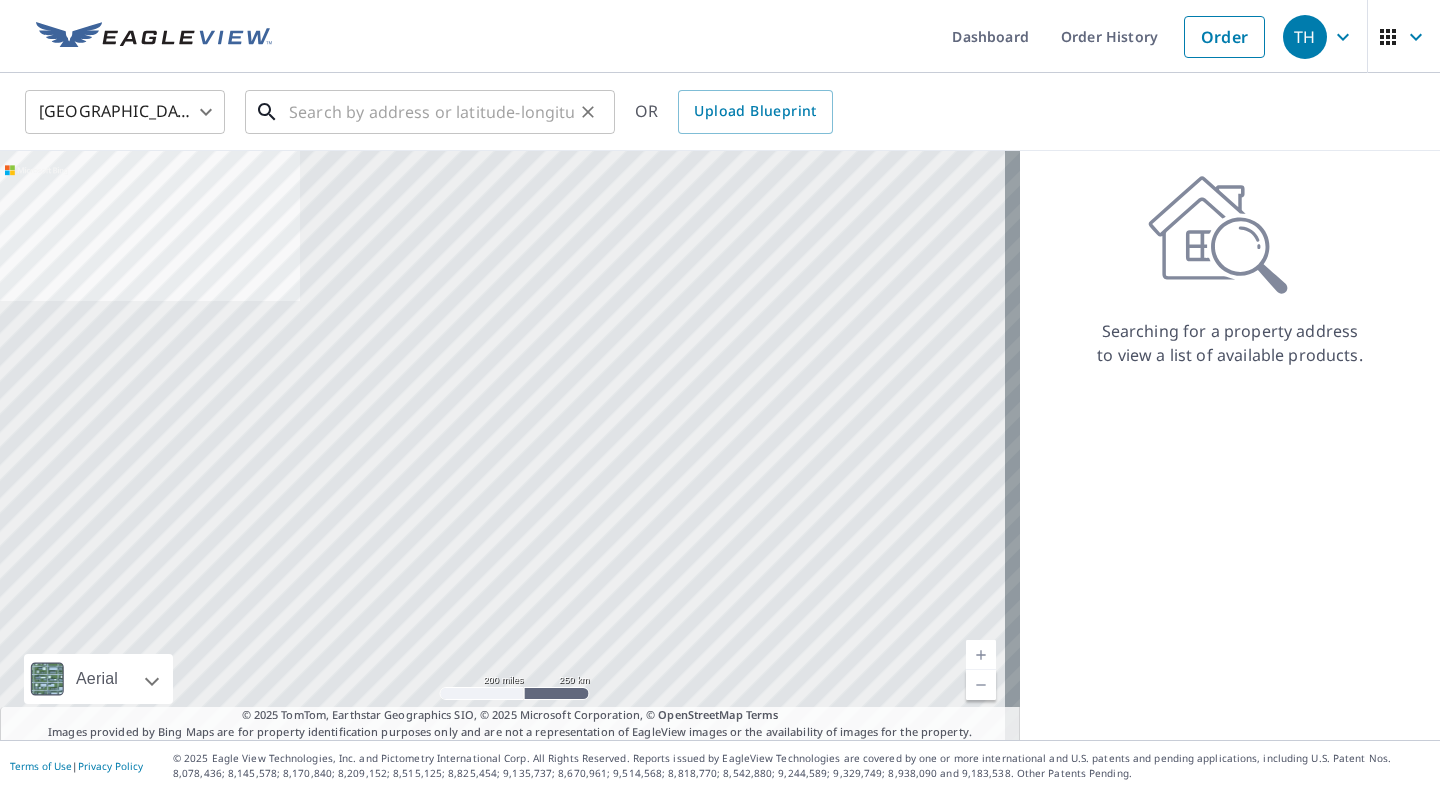 click at bounding box center [431, 112] 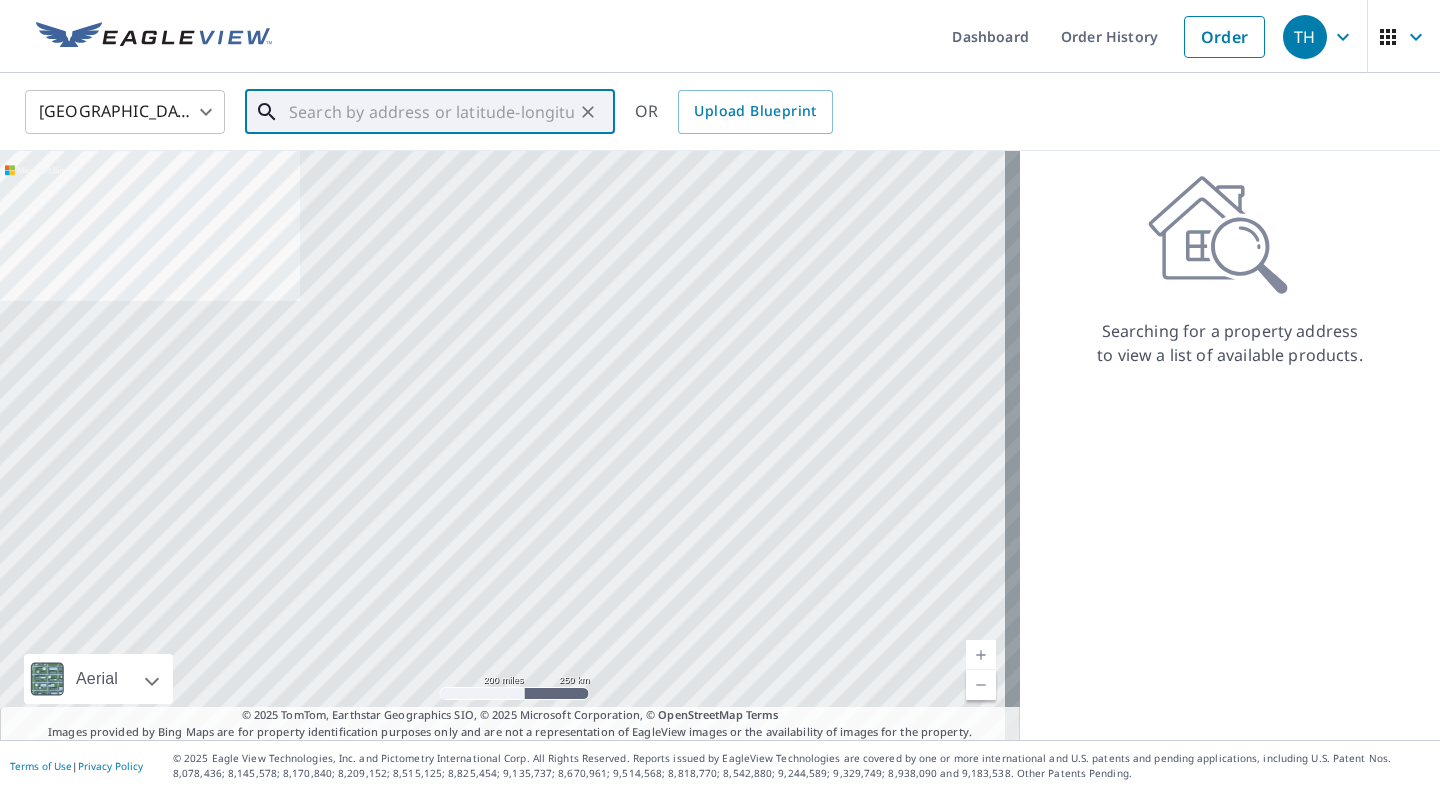 paste on "[STREET_ADDRESS]" 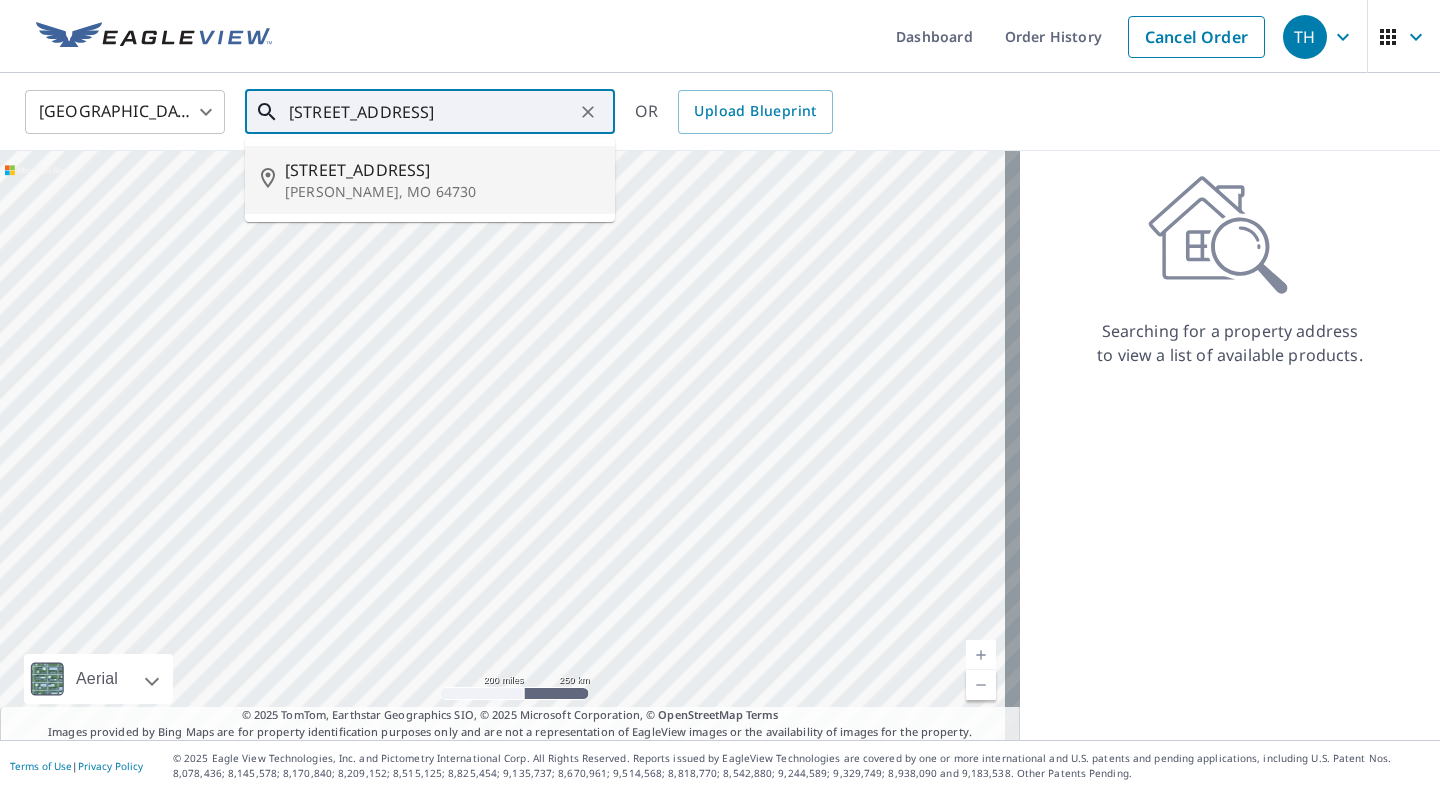 click on "[STREET_ADDRESS]" at bounding box center (442, 170) 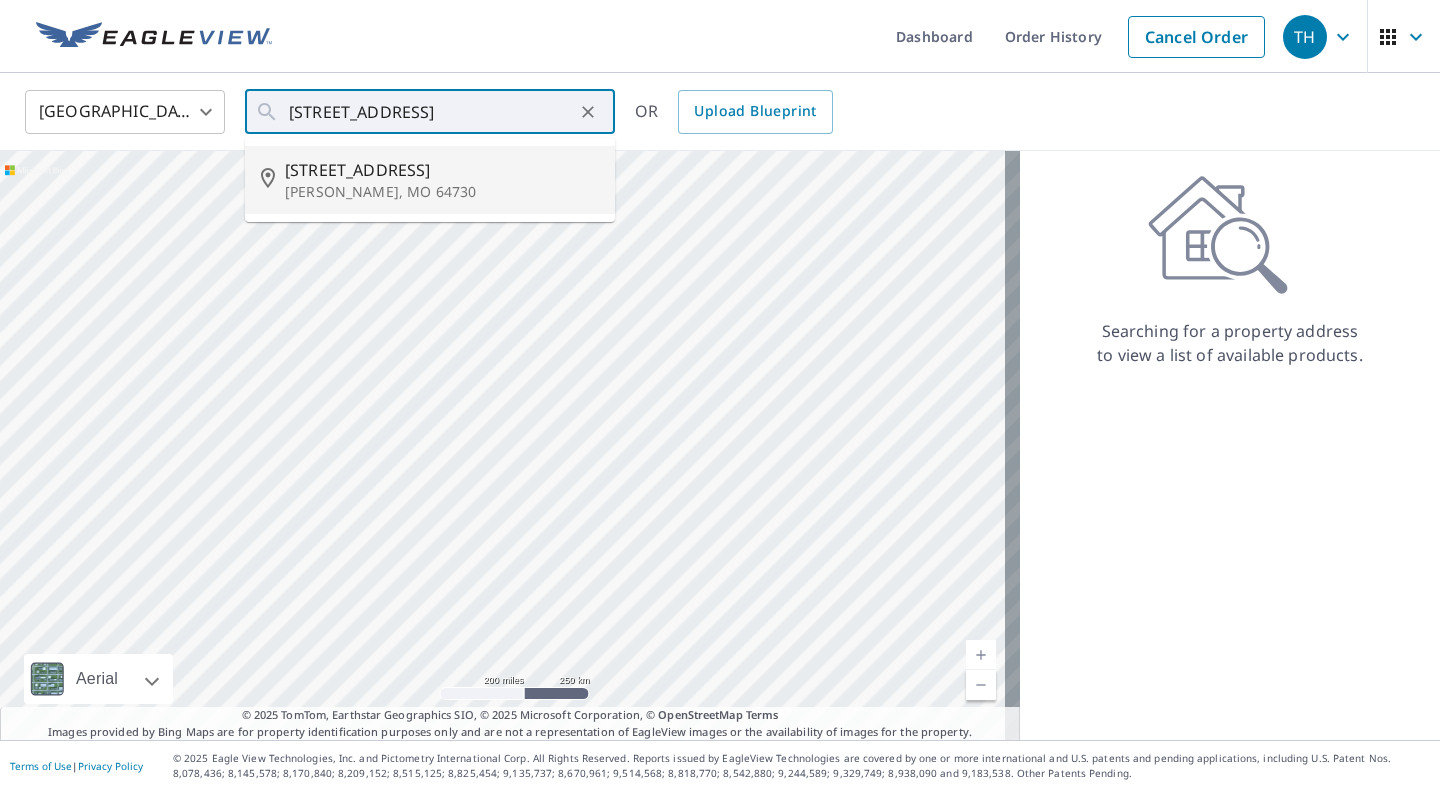 type on "[STREET_ADDRESS][PERSON_NAME]" 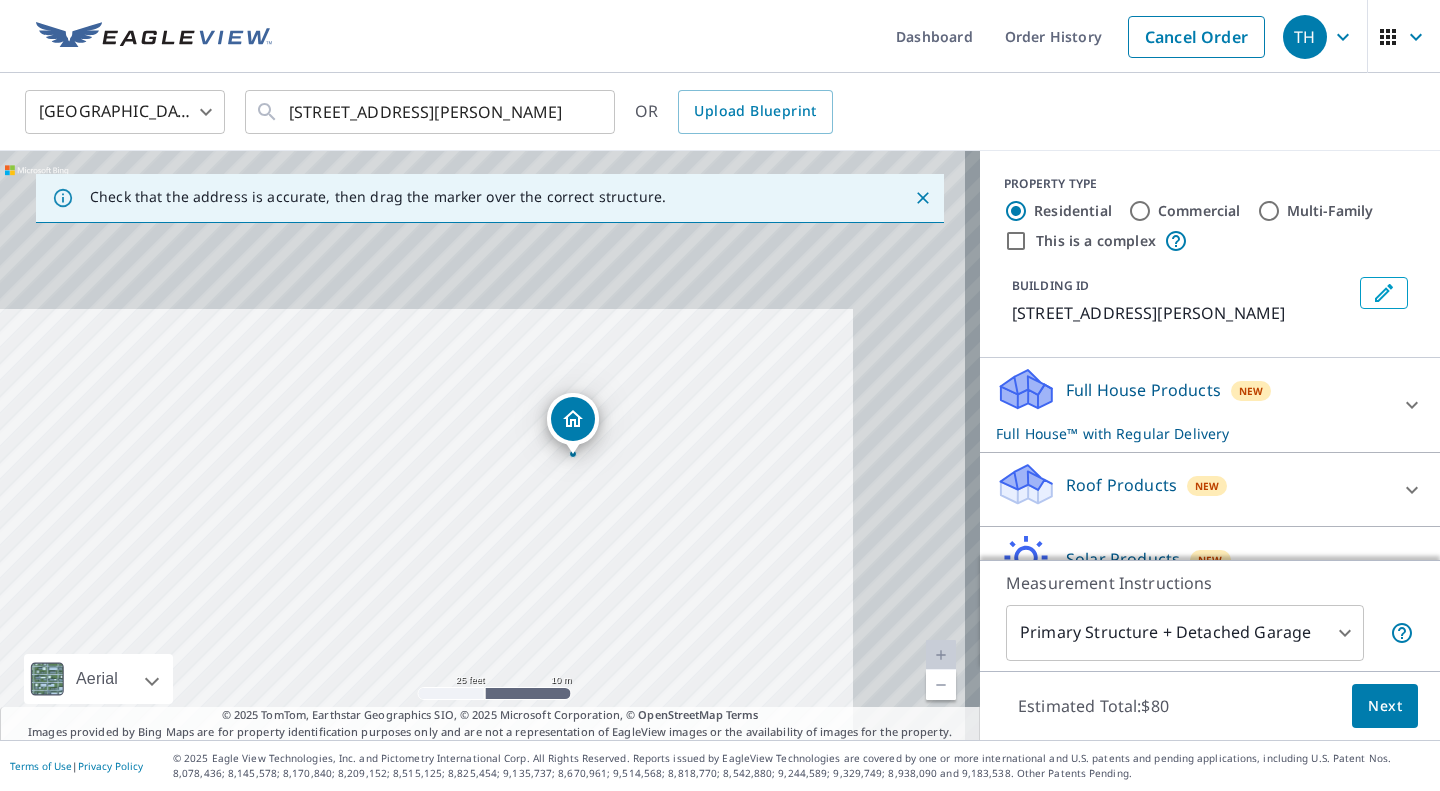 drag, startPoint x: 685, startPoint y: 342, endPoint x: 563, endPoint y: 508, distance: 206.0097 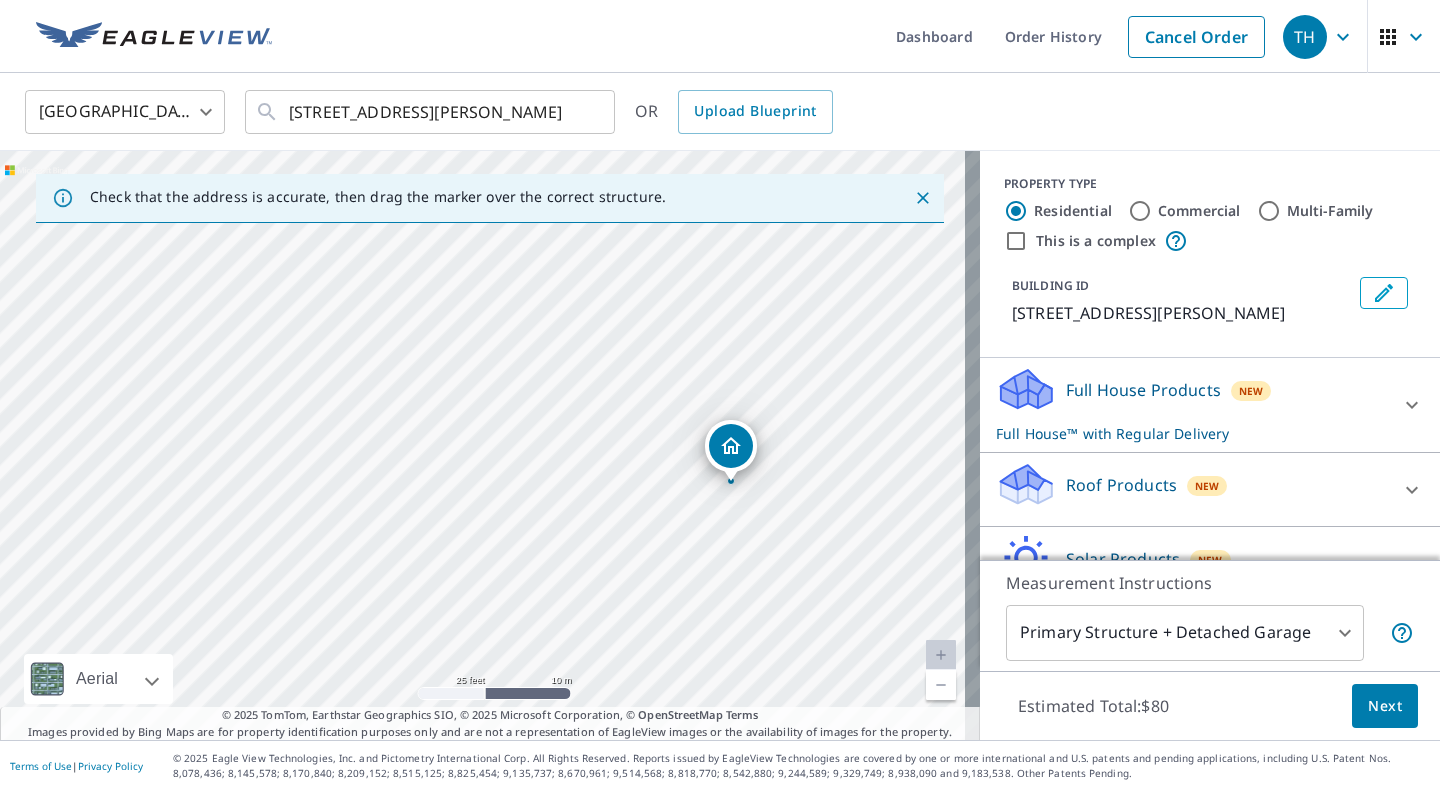 drag, startPoint x: 566, startPoint y: 426, endPoint x: 731, endPoint y: 448, distance: 166.4602 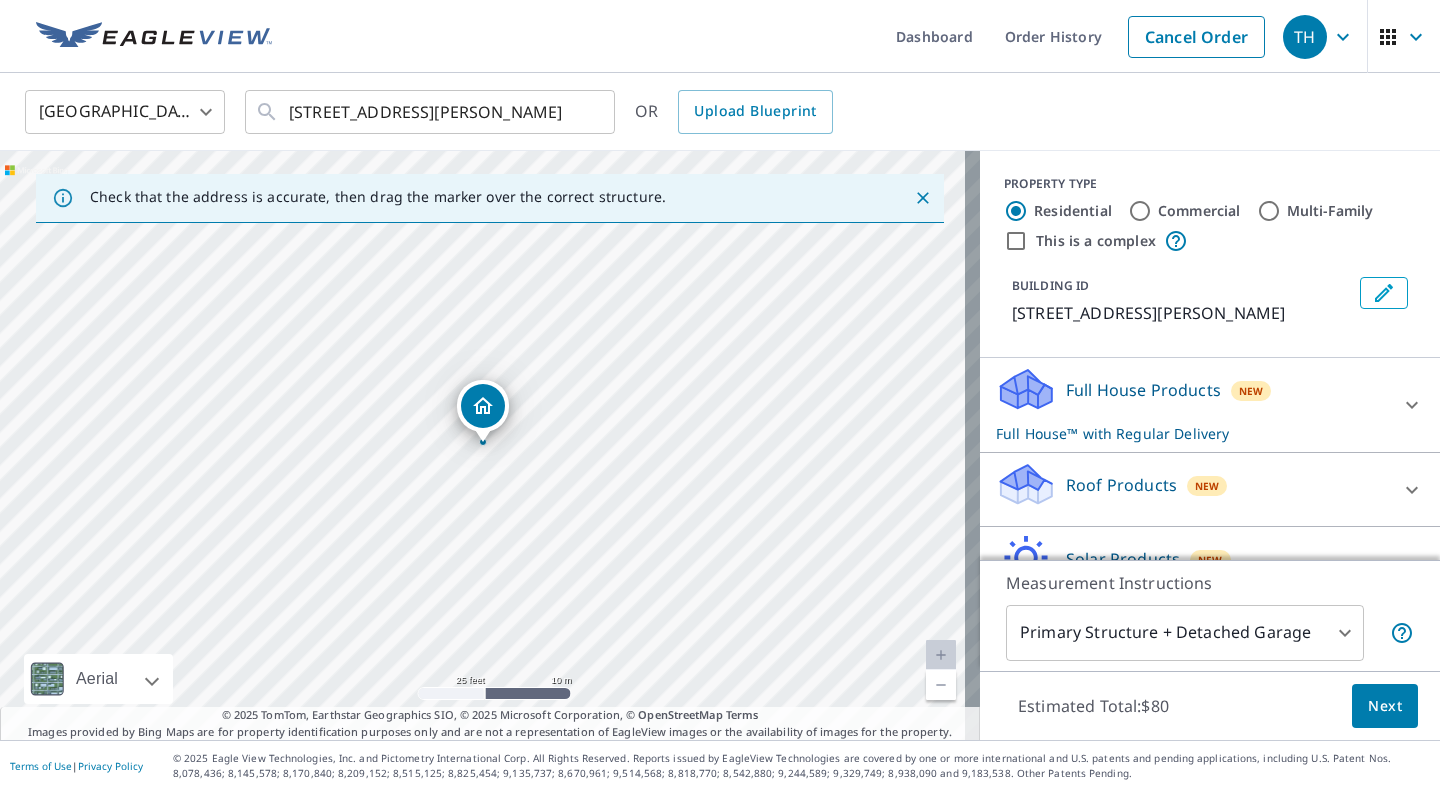 click on "[STREET_ADDRESS][PERSON_NAME]" at bounding box center (490, 445) 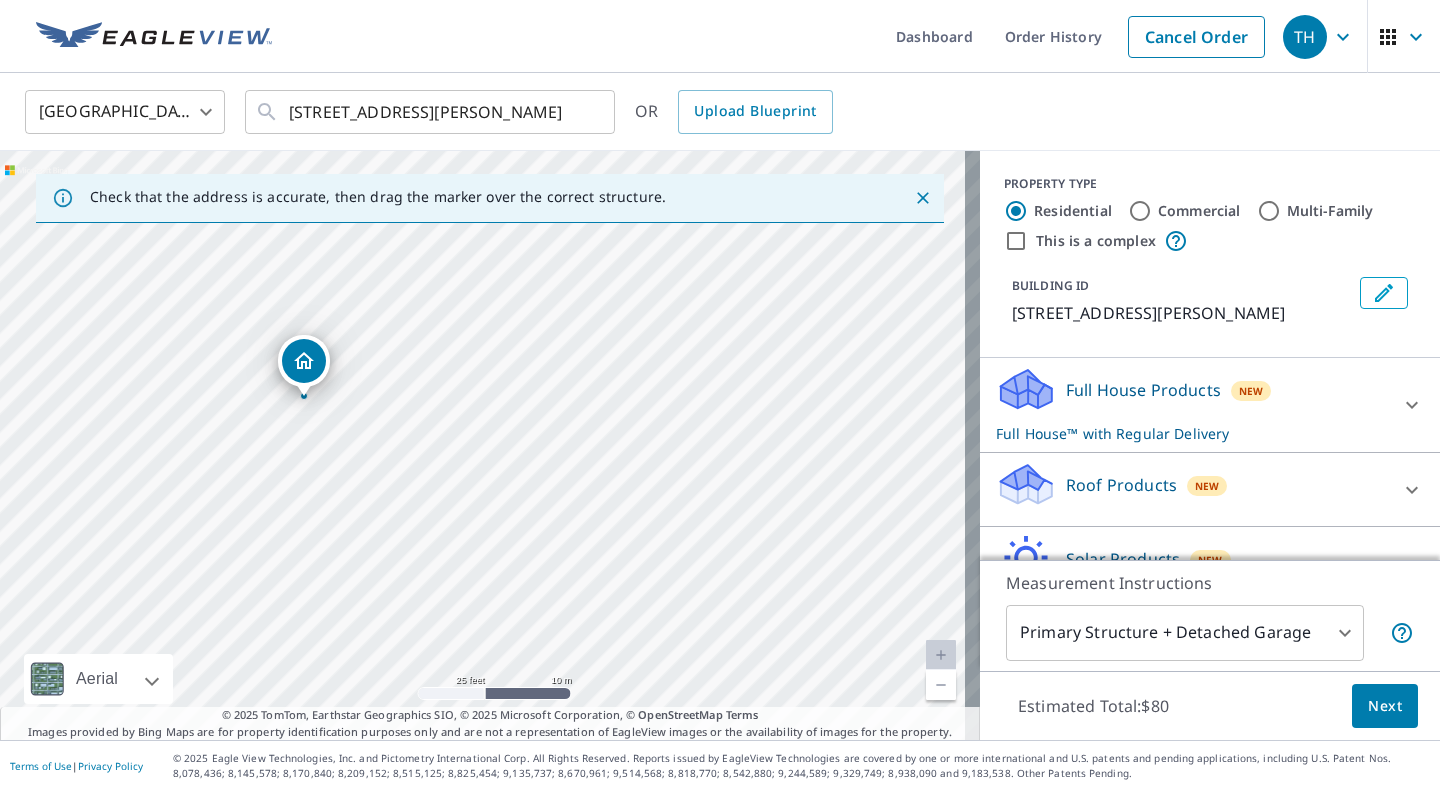 drag, startPoint x: 428, startPoint y: 408, endPoint x: 303, endPoint y: 359, distance: 134.26094 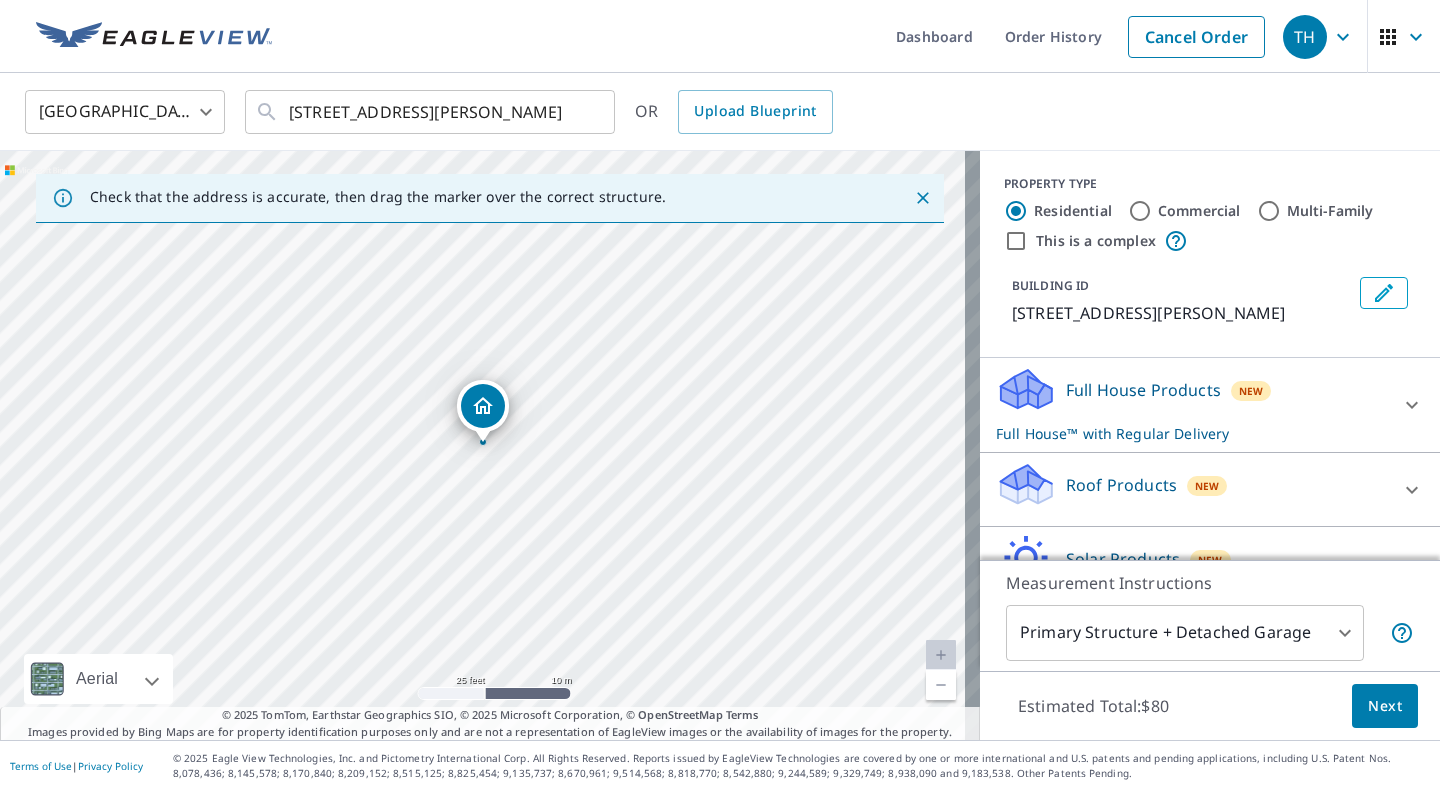 click on "[STREET_ADDRESS][PERSON_NAME]" at bounding box center (490, 445) 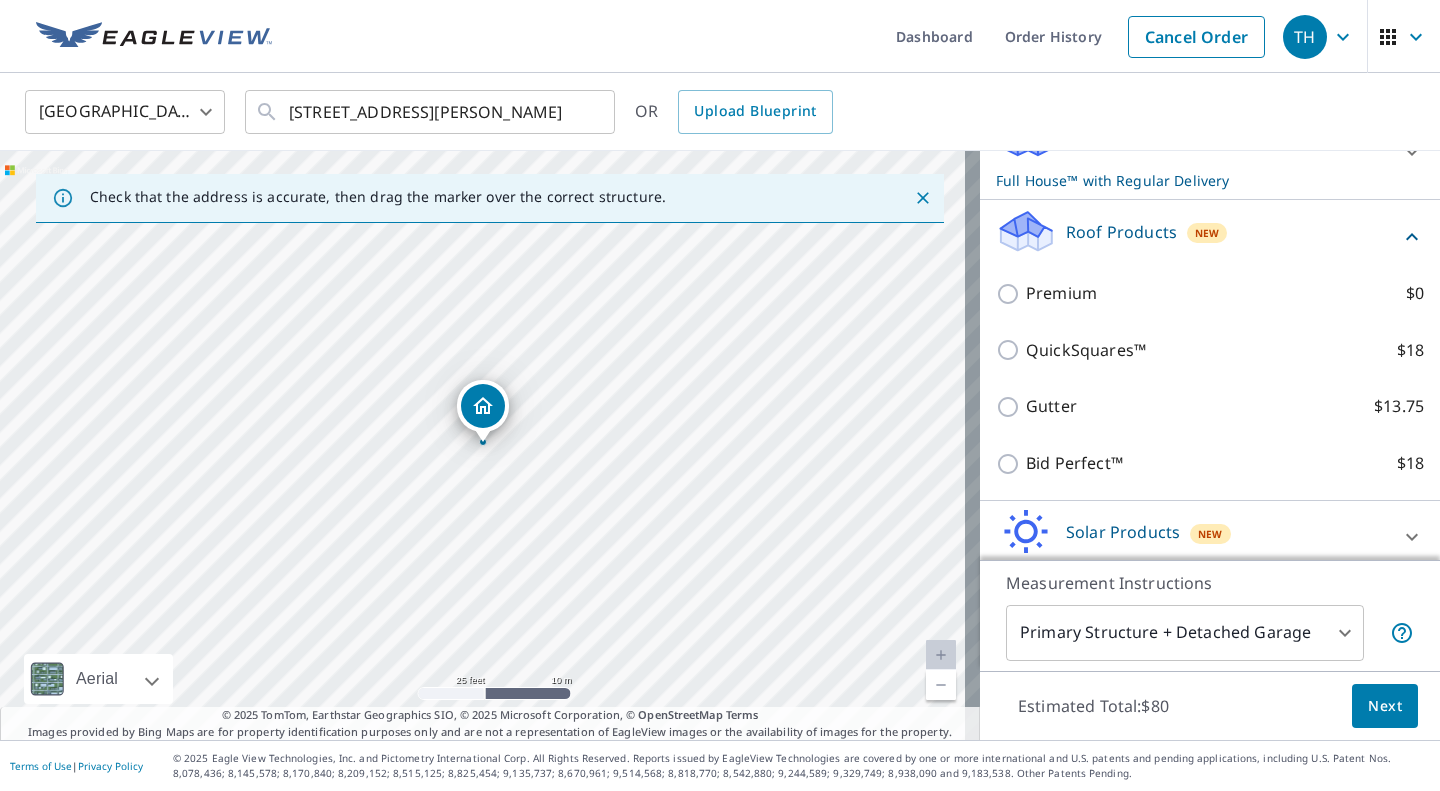 scroll, scrollTop: 253, scrollLeft: 0, axis: vertical 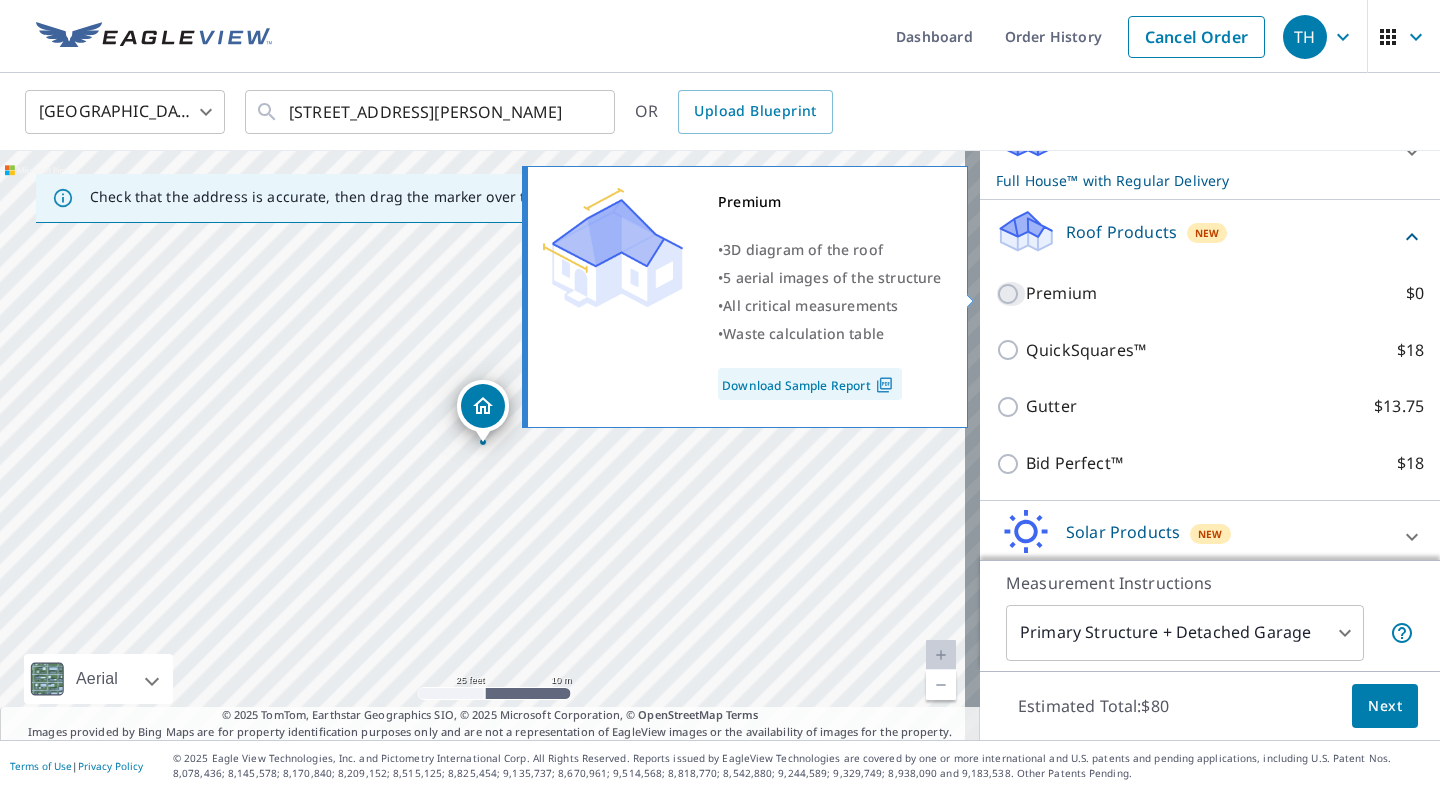 click on "Premium $0" at bounding box center (1011, 294) 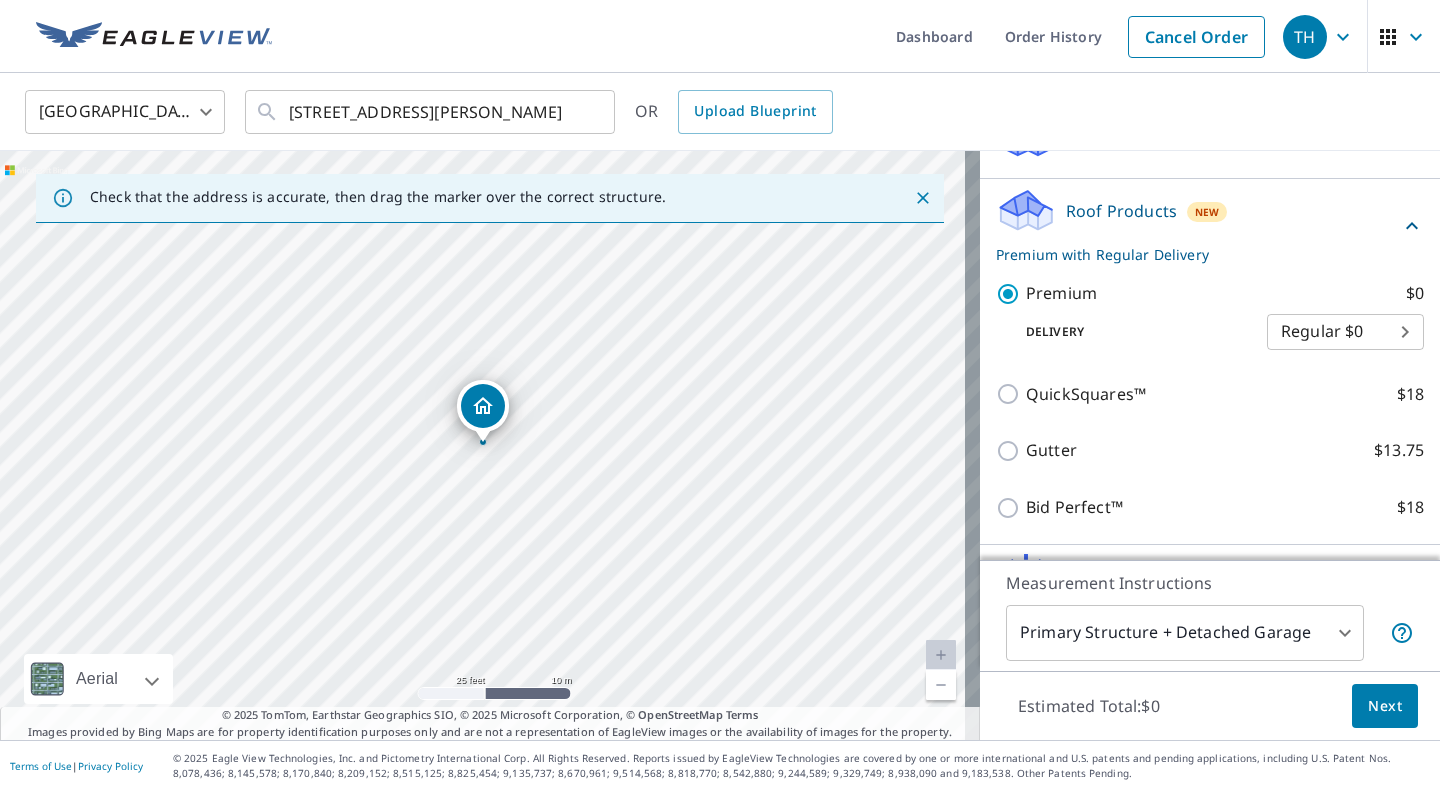 click on "[STREET_ADDRESS][PERSON_NAME]" at bounding box center (490, 445) 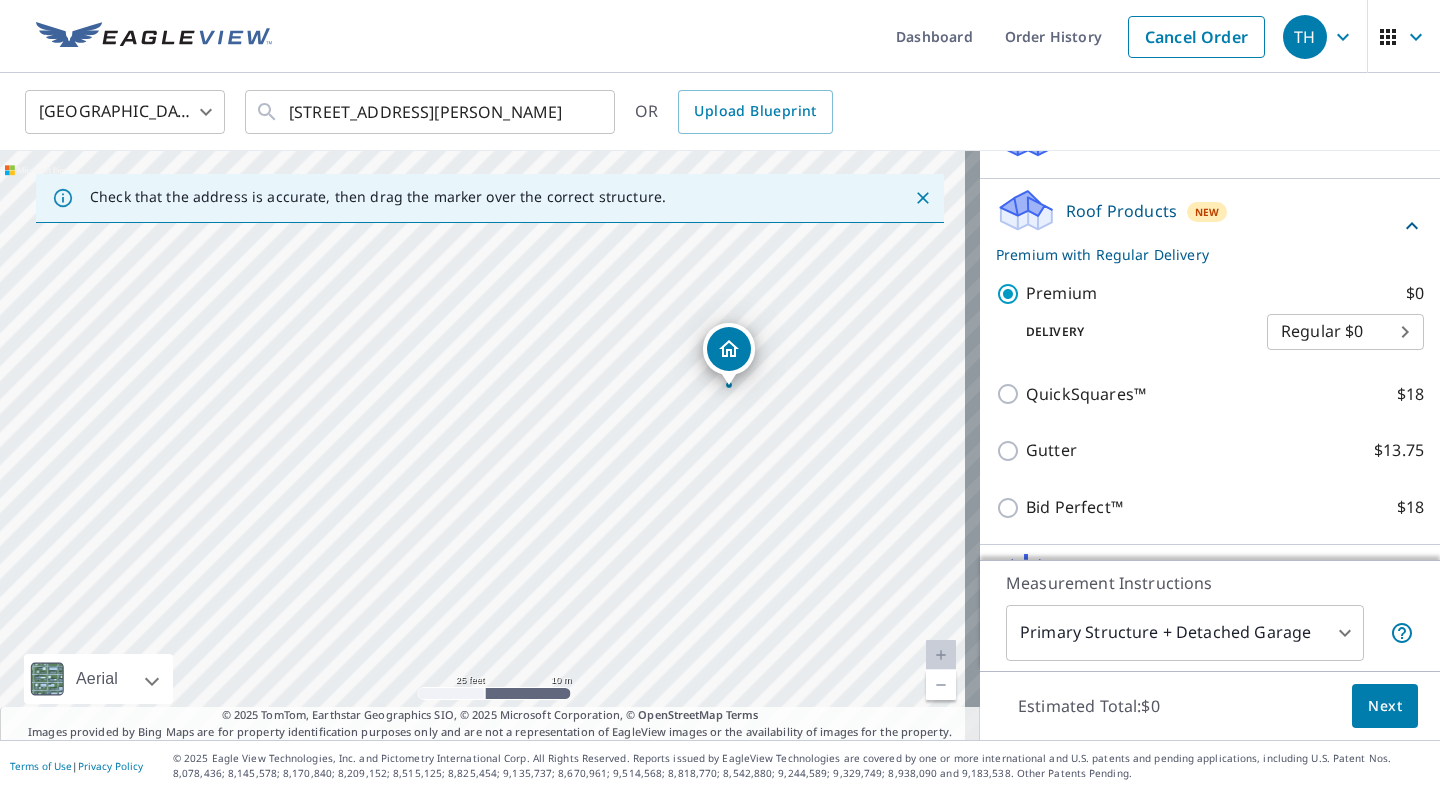 click 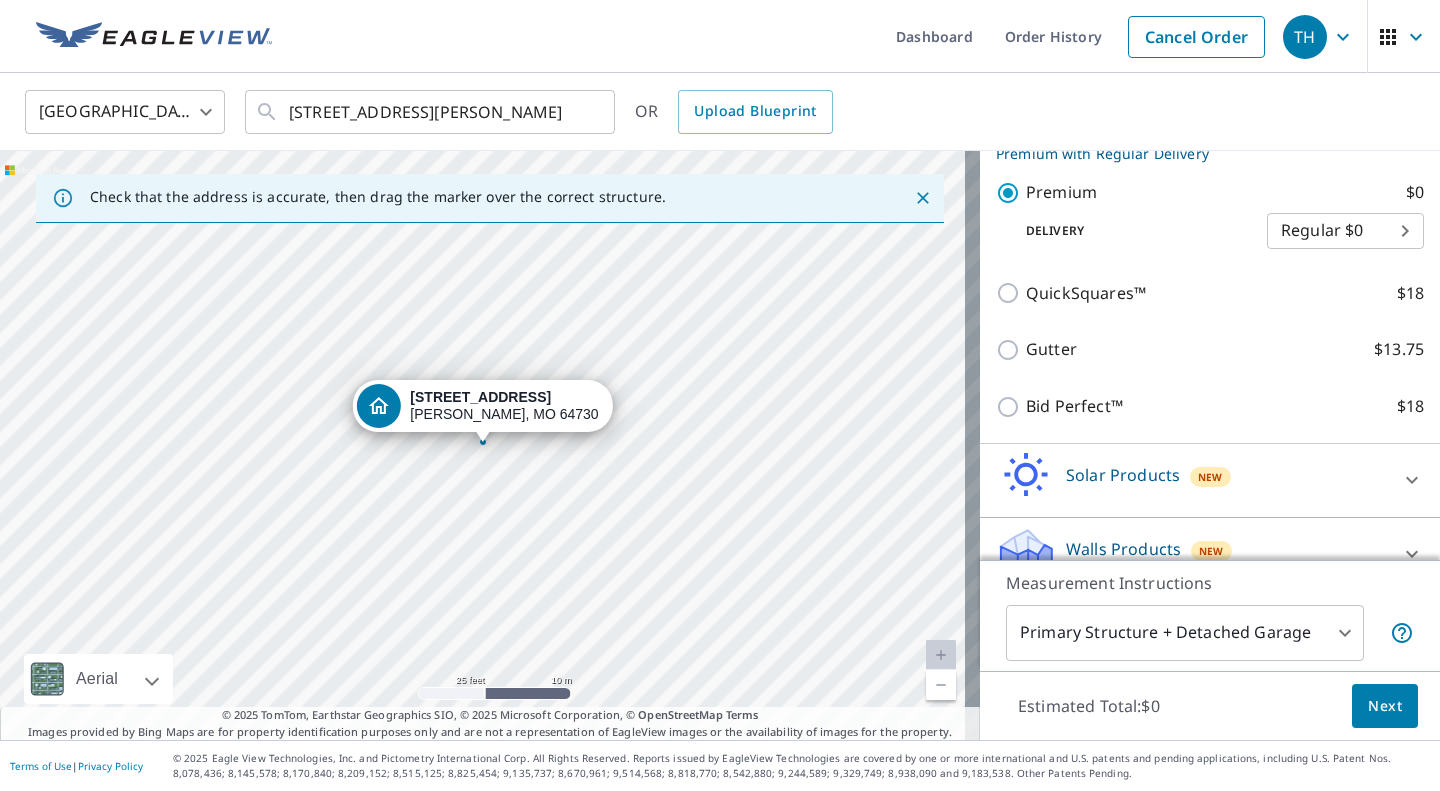 scroll, scrollTop: 388, scrollLeft: 0, axis: vertical 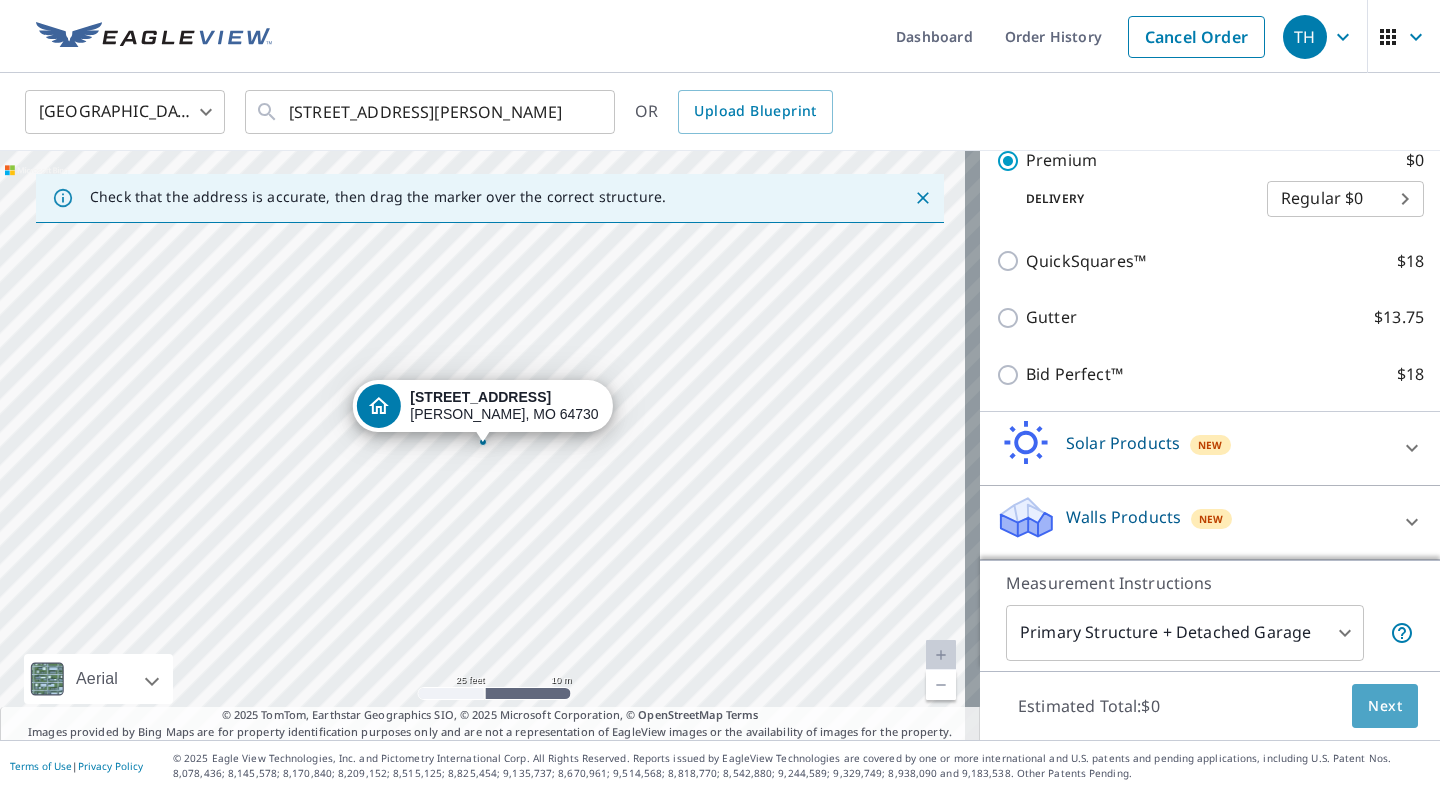 click on "Next" at bounding box center (1385, 706) 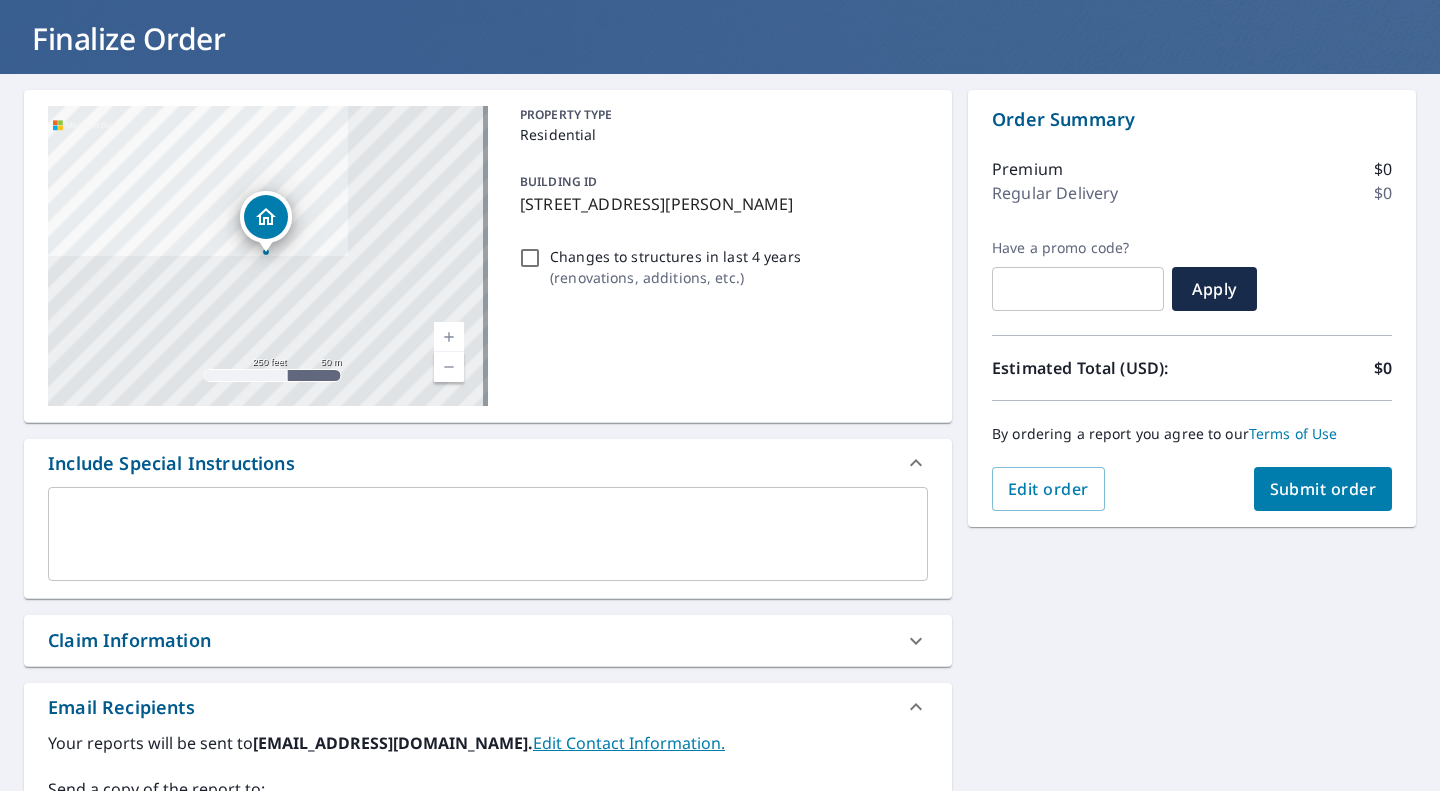 scroll, scrollTop: 112, scrollLeft: 0, axis: vertical 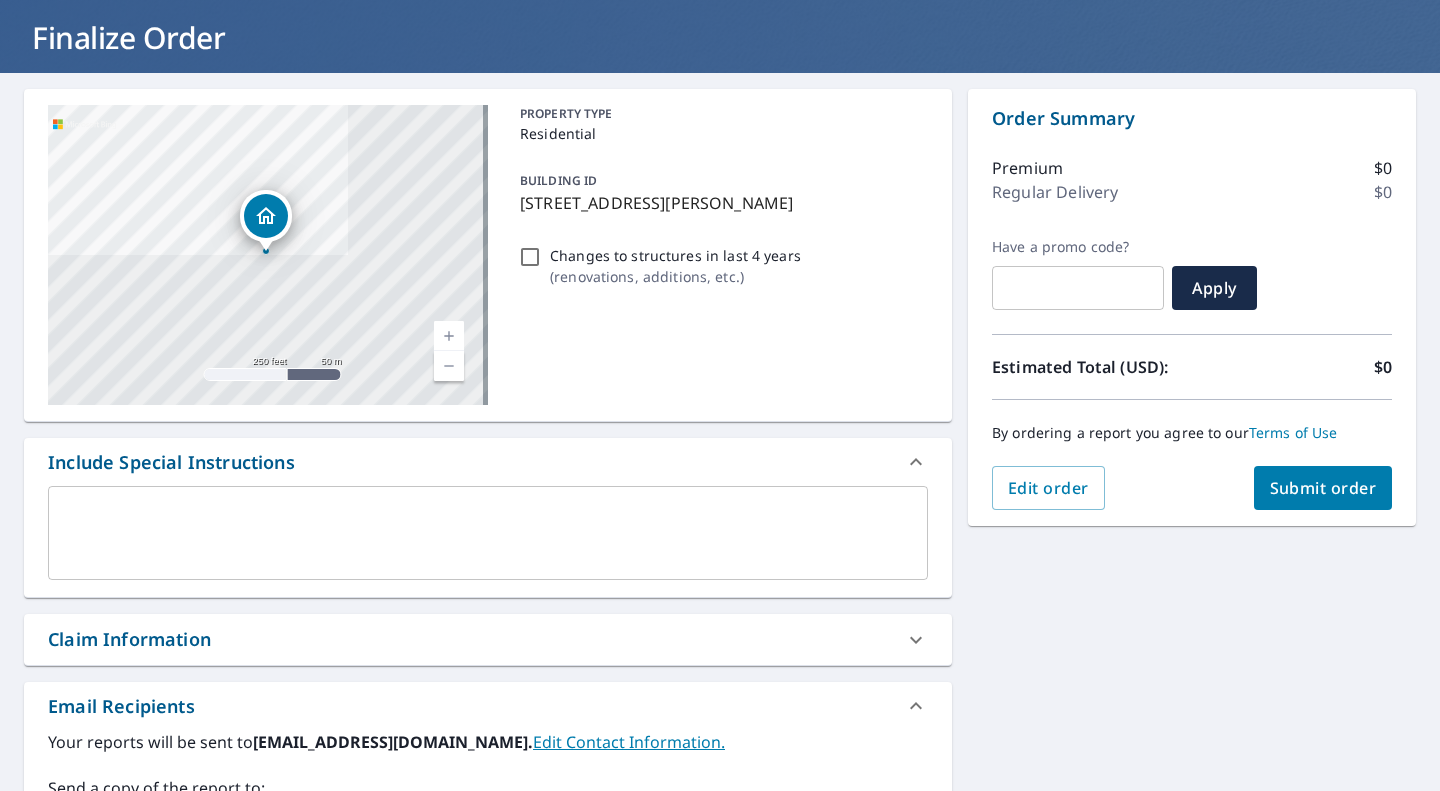 click on "Submit order" at bounding box center (1323, 488) 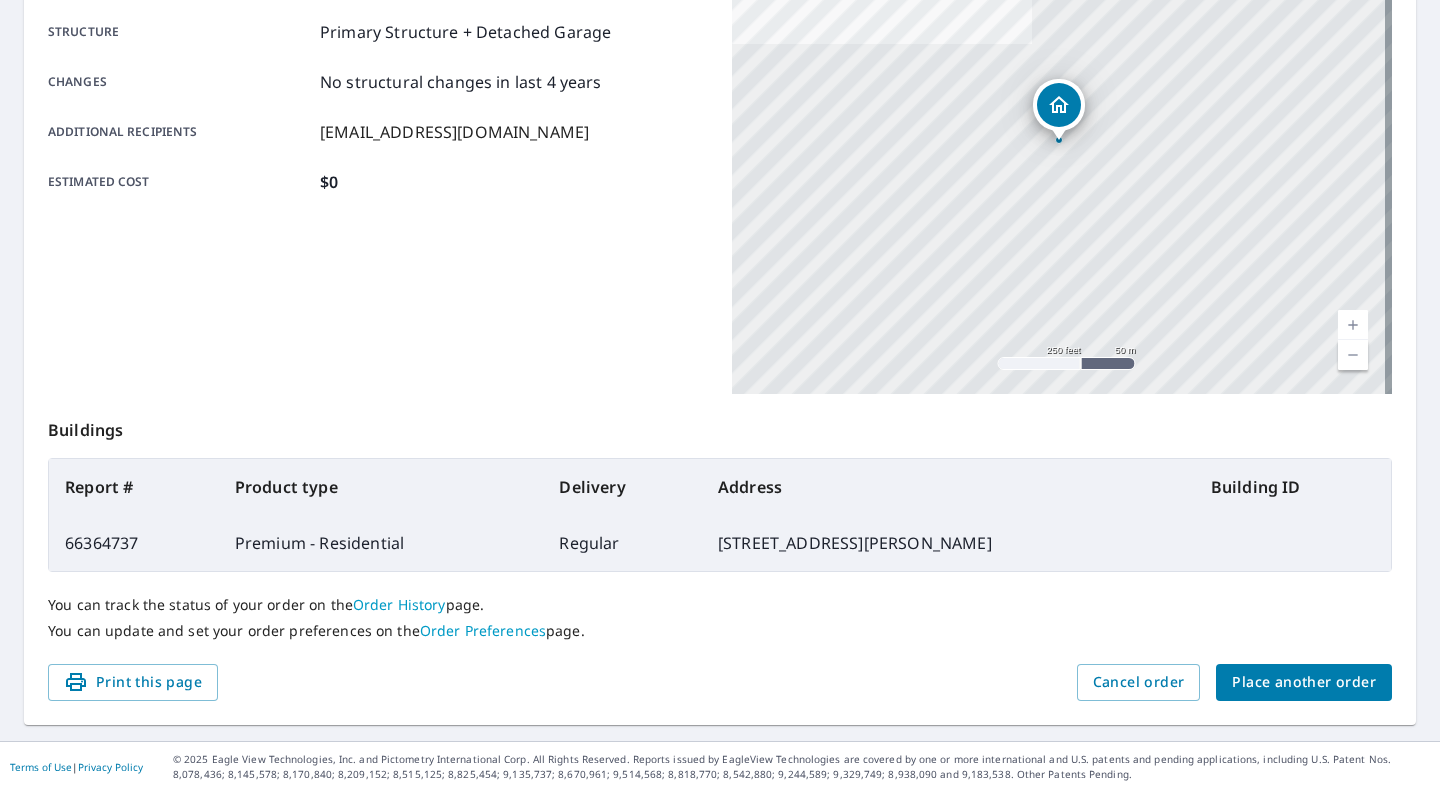 scroll, scrollTop: 0, scrollLeft: 0, axis: both 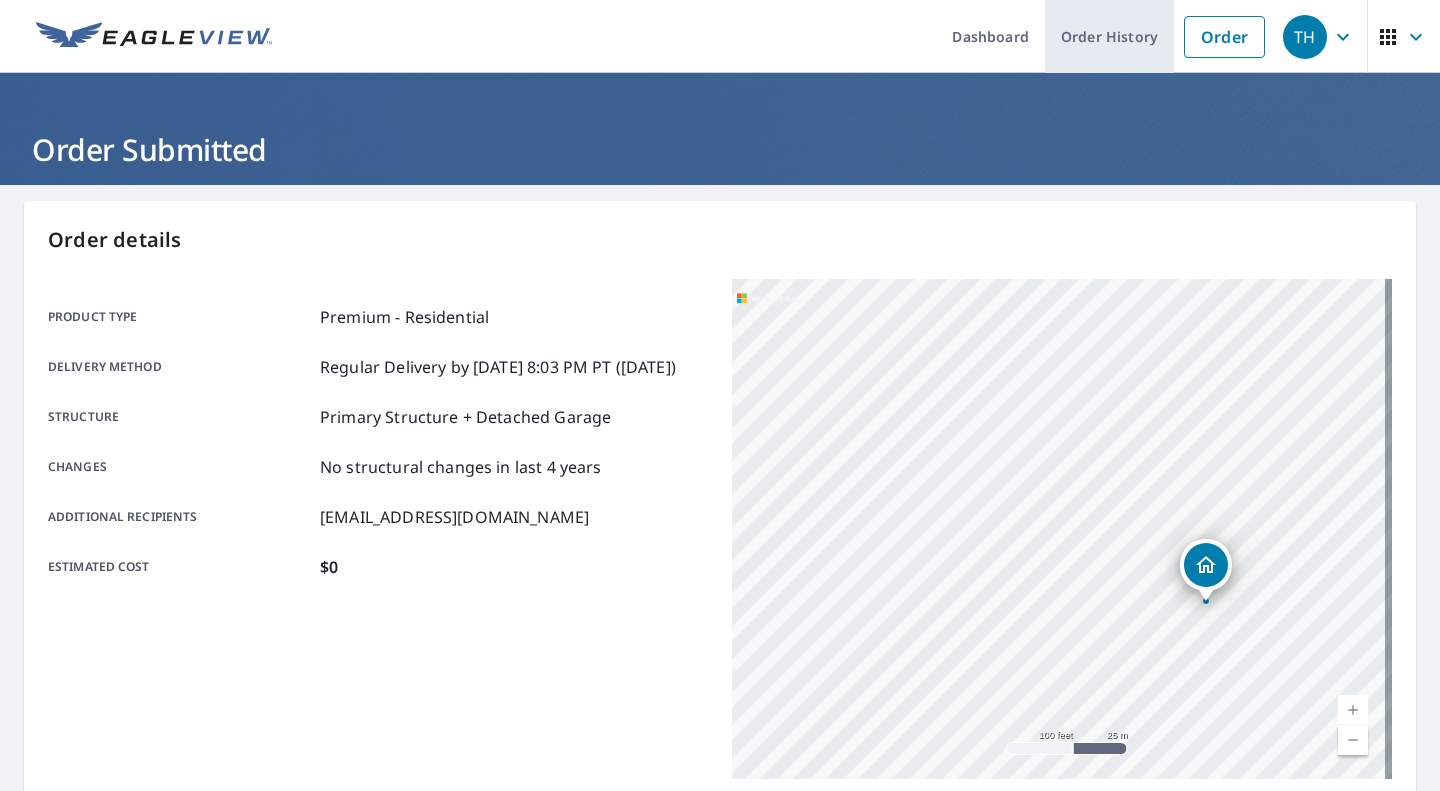click on "Order History" at bounding box center [1109, 36] 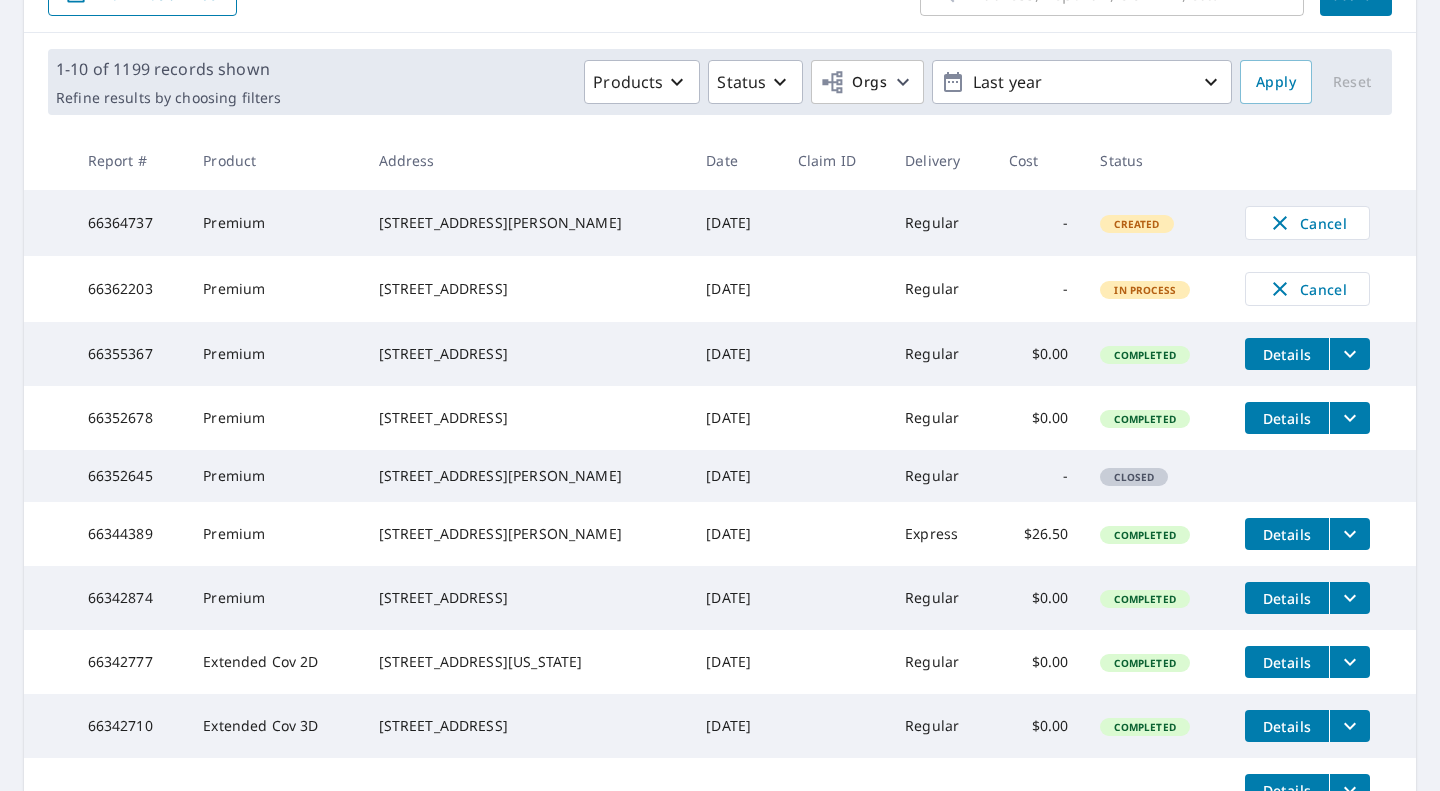 scroll, scrollTop: 254, scrollLeft: 0, axis: vertical 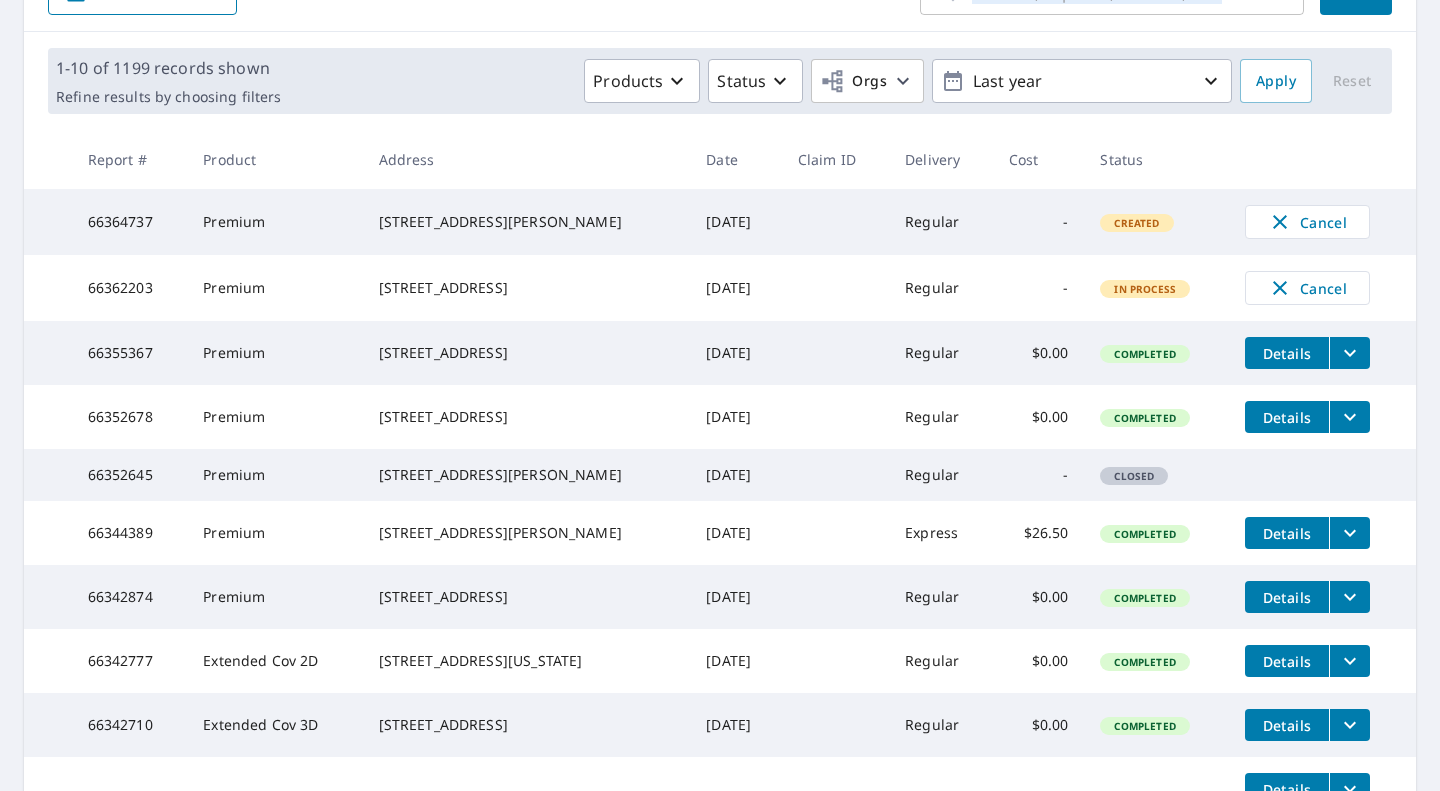 drag, startPoint x: 13, startPoint y: 422, endPoint x: 279, endPoint y: -121, distance: 604.6528 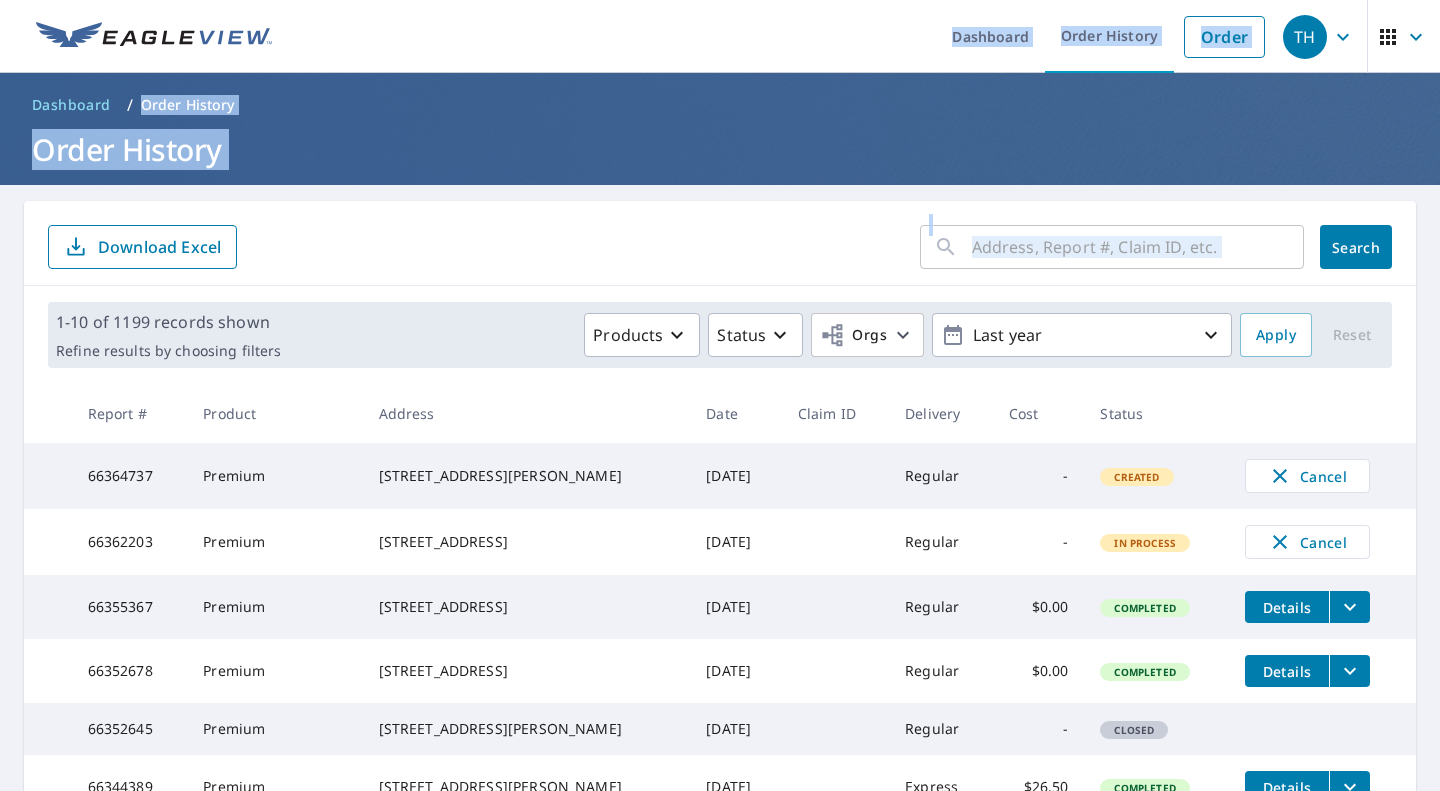 click on "​ Search Download Excel" at bounding box center [720, 247] 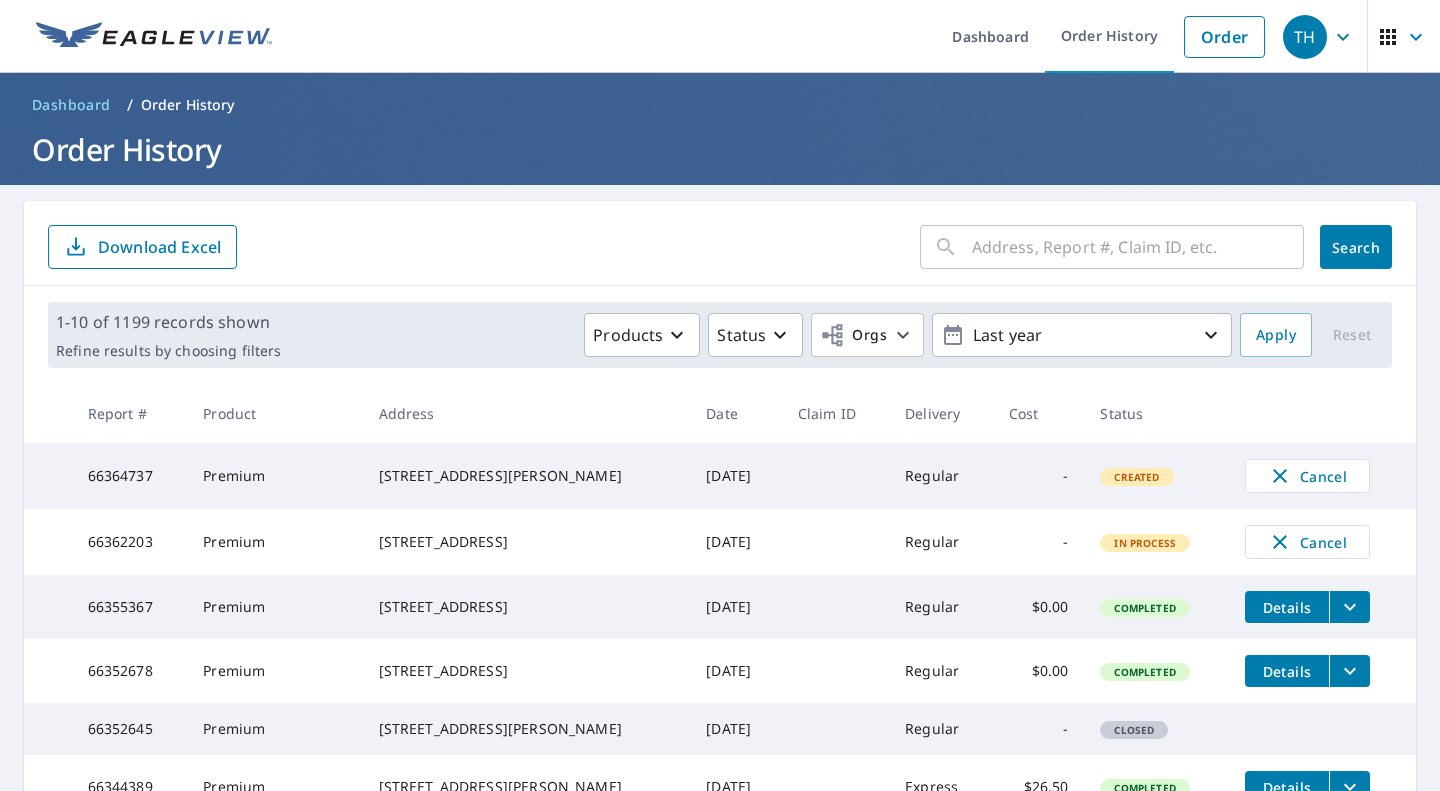 click on "​ Search Download Excel" at bounding box center [720, 247] 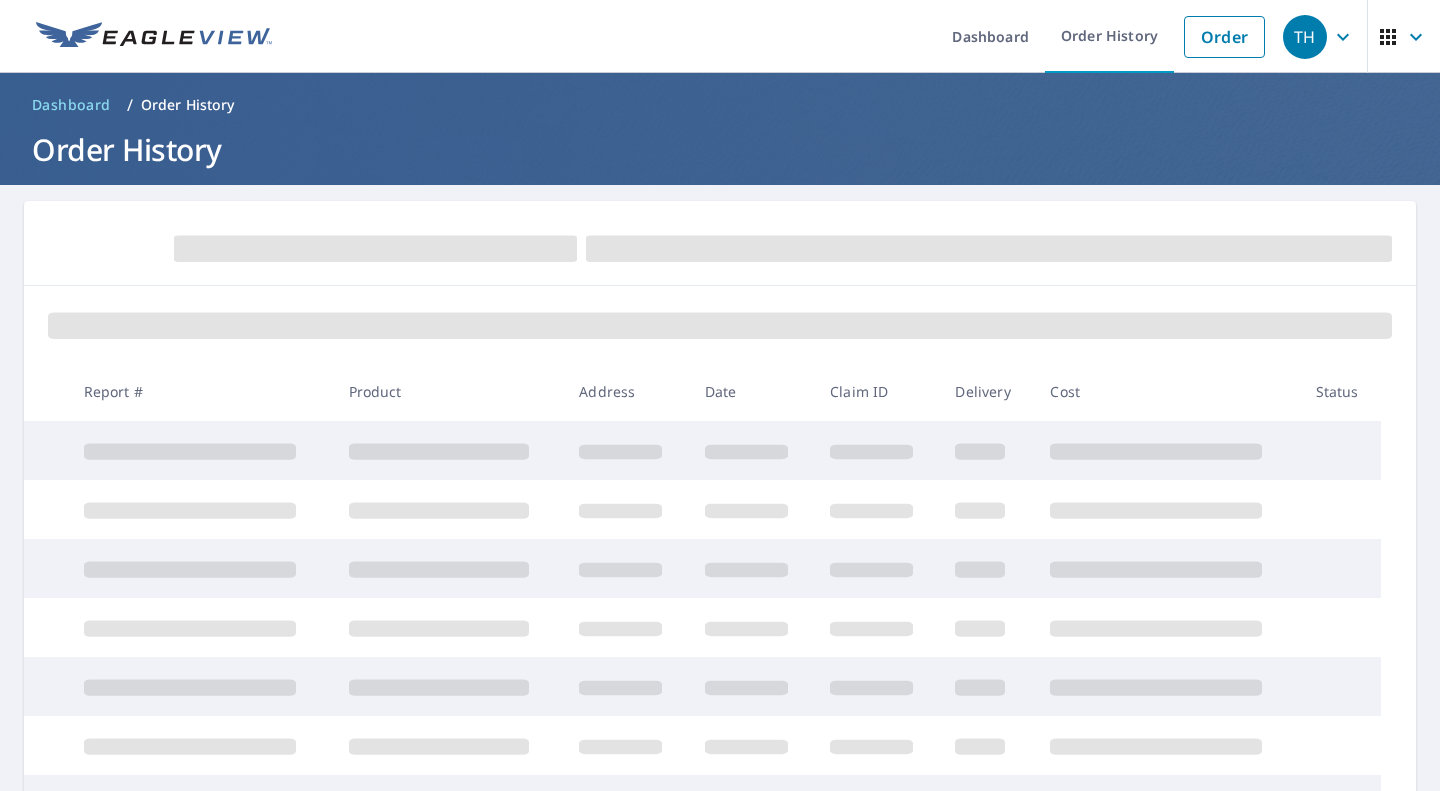 scroll, scrollTop: 0, scrollLeft: 0, axis: both 